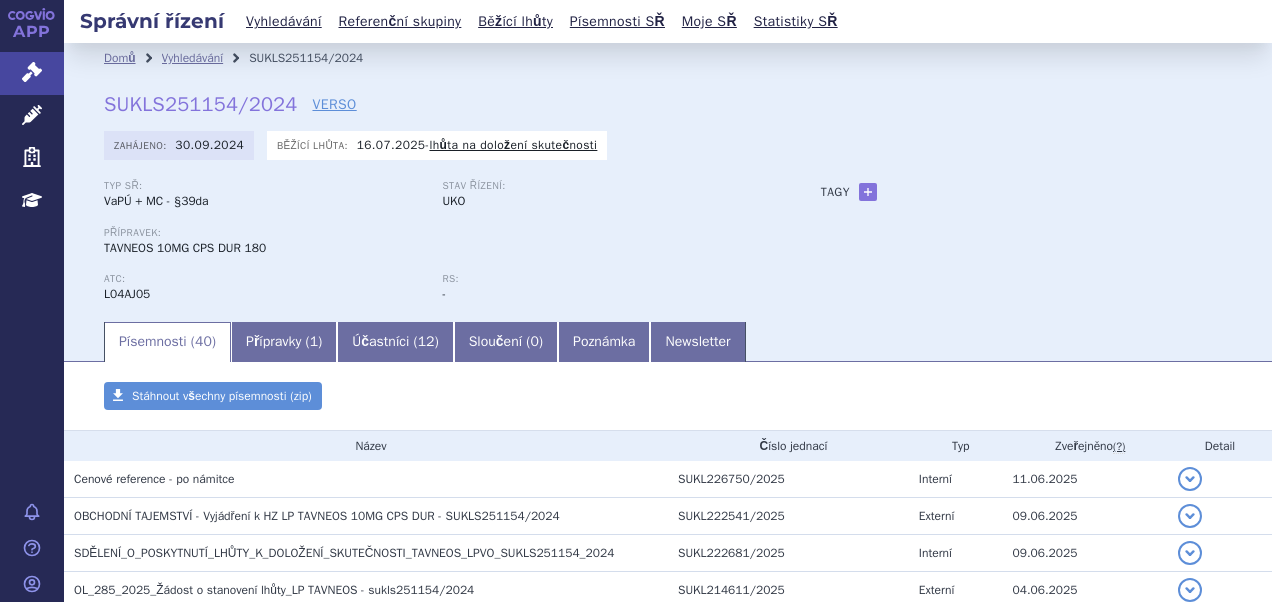 scroll, scrollTop: 0, scrollLeft: 0, axis: both 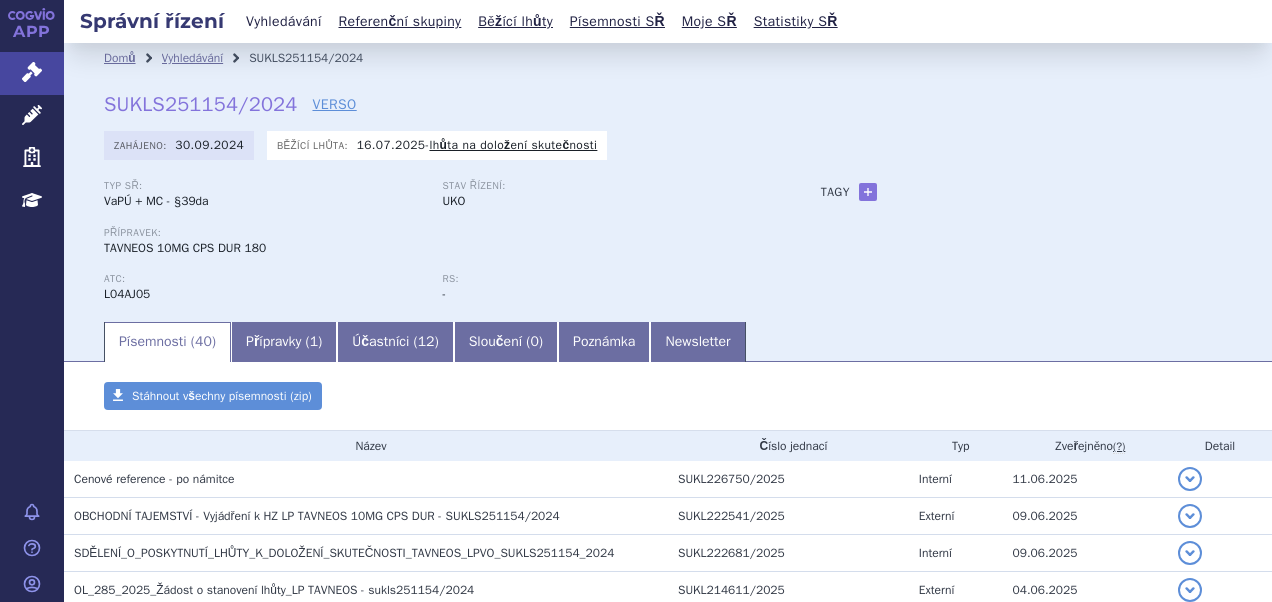 click on "Vyhledávání" at bounding box center [284, 21] 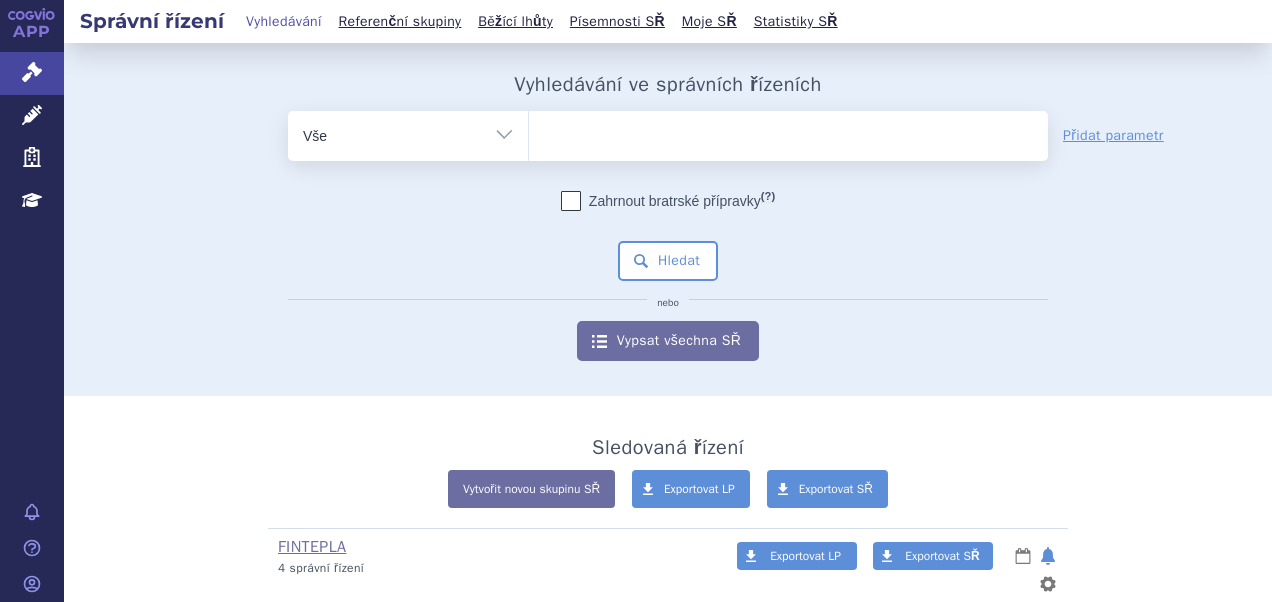 scroll, scrollTop: 0, scrollLeft: 0, axis: both 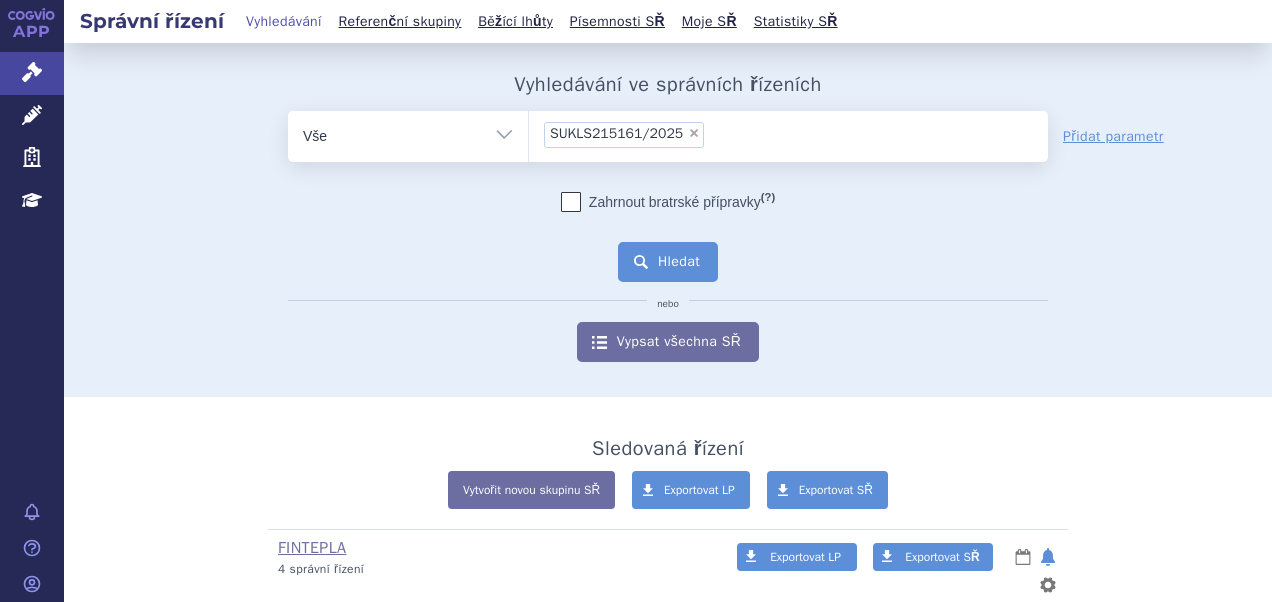 click on "Hledat" at bounding box center (668, 262) 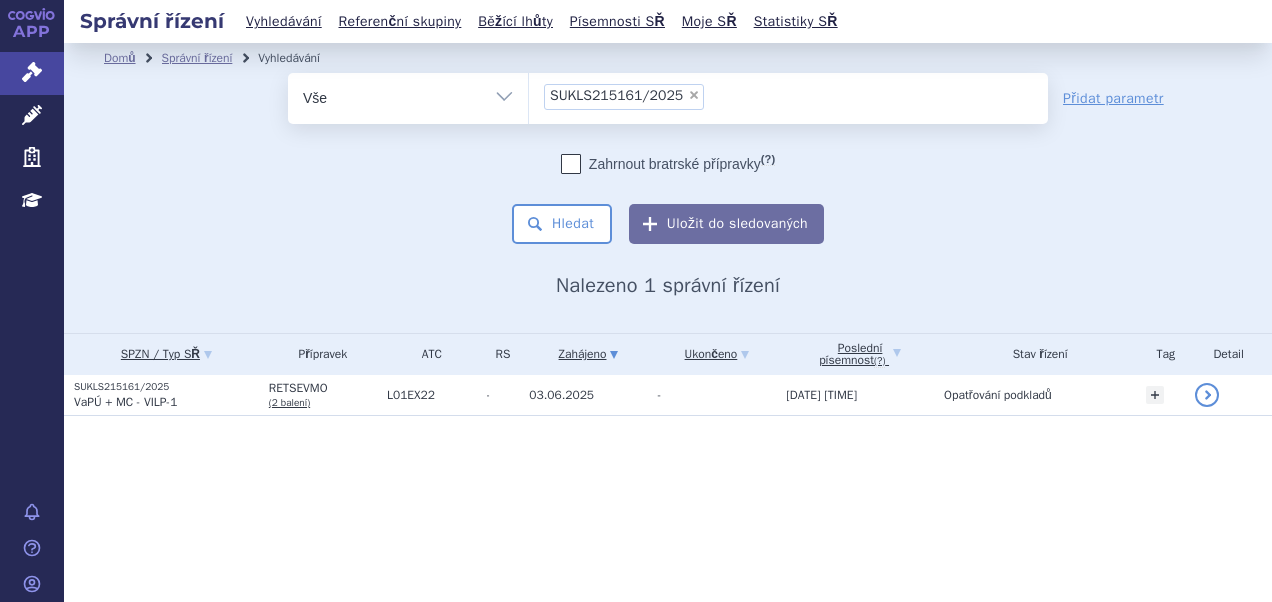 scroll, scrollTop: 0, scrollLeft: 0, axis: both 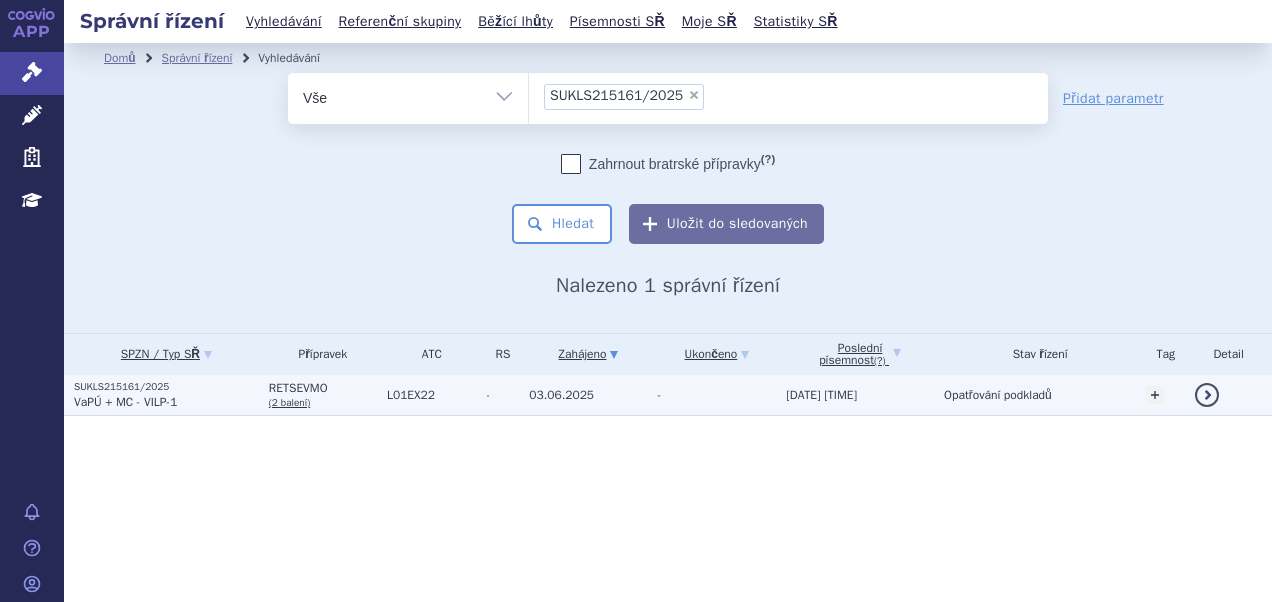click on "VaPÚ + MC - VILP-1" at bounding box center (166, 402) 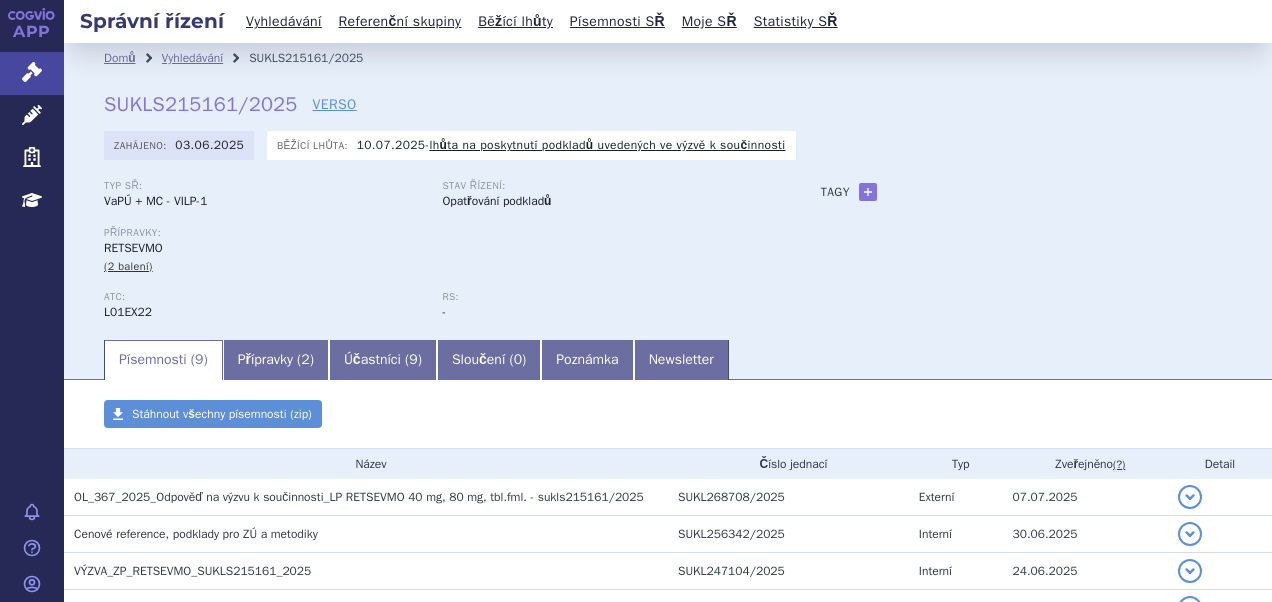 scroll, scrollTop: 0, scrollLeft: 0, axis: both 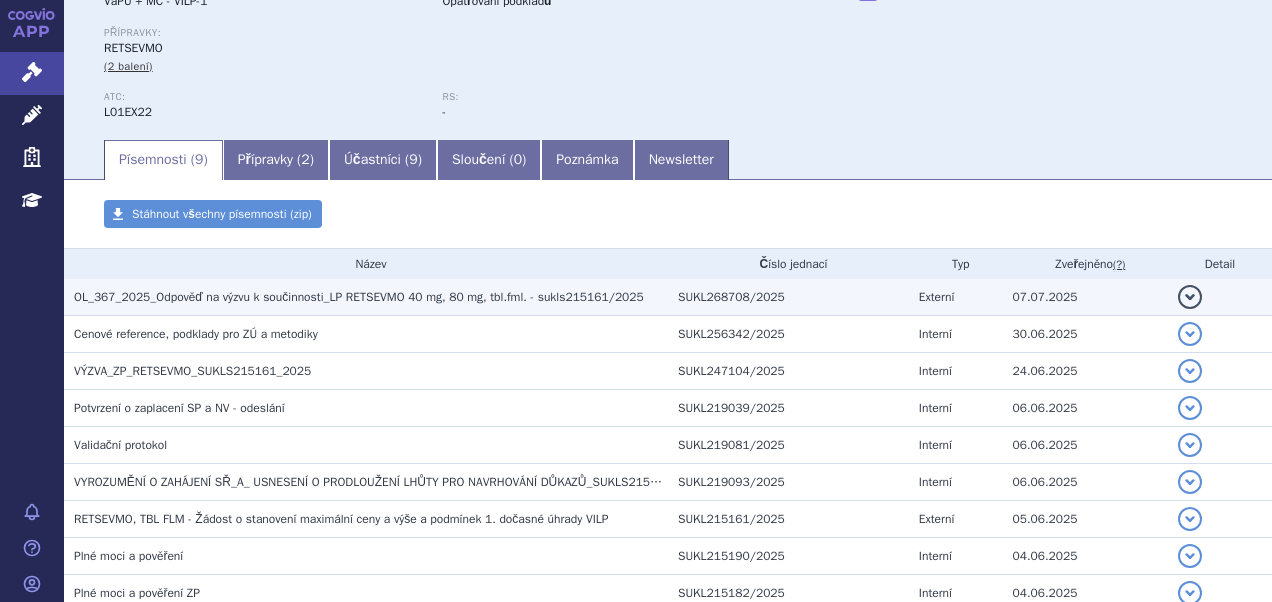 click on "OL_367_2025_Odpověď na výzvu k součinnosti_LP RETSEVMO 40 mg, 80 mg, tbl.fml. - sukls215161/2025" at bounding box center [359, 297] 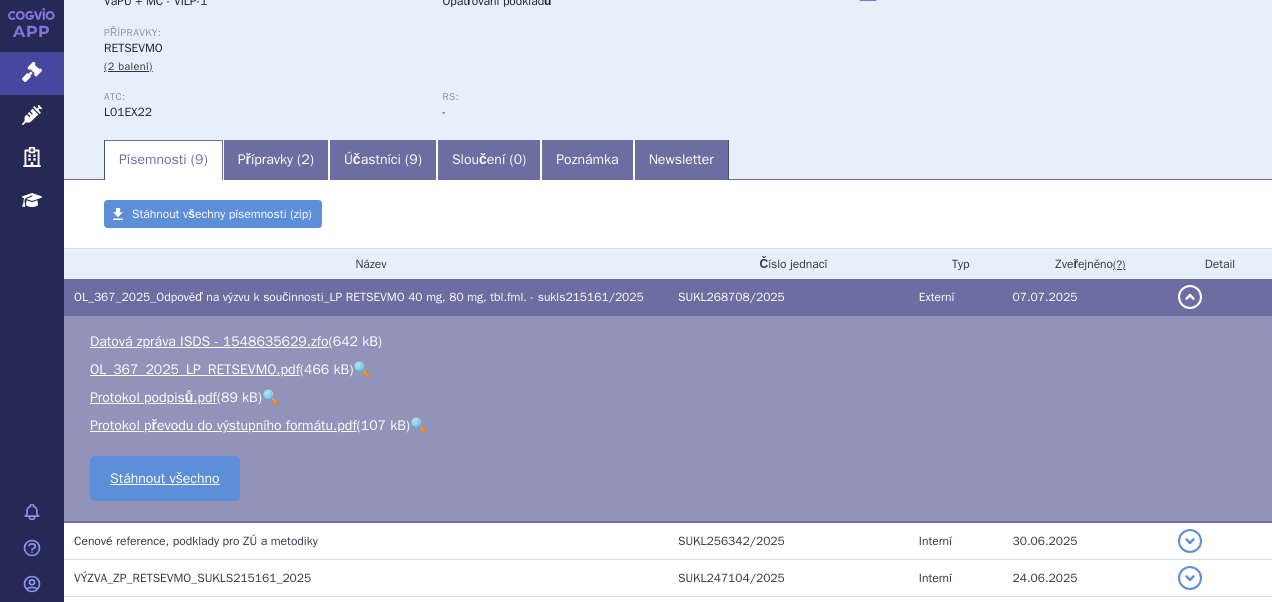 click on "🔍" at bounding box center [361, 369] 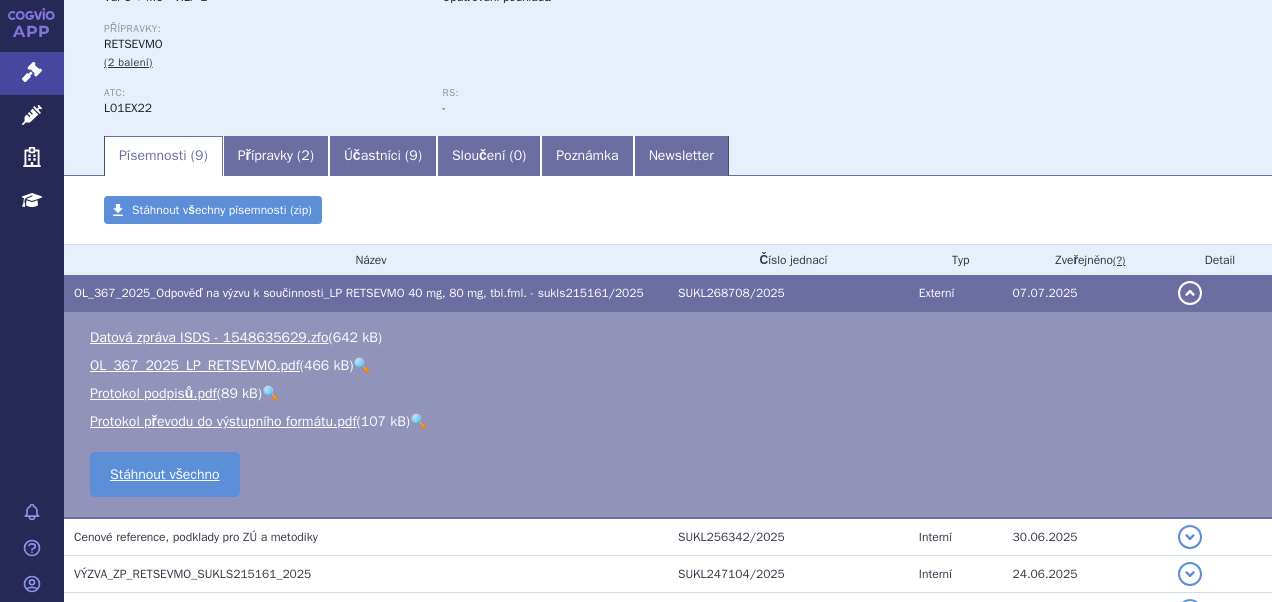 scroll, scrollTop: 0, scrollLeft: 0, axis: both 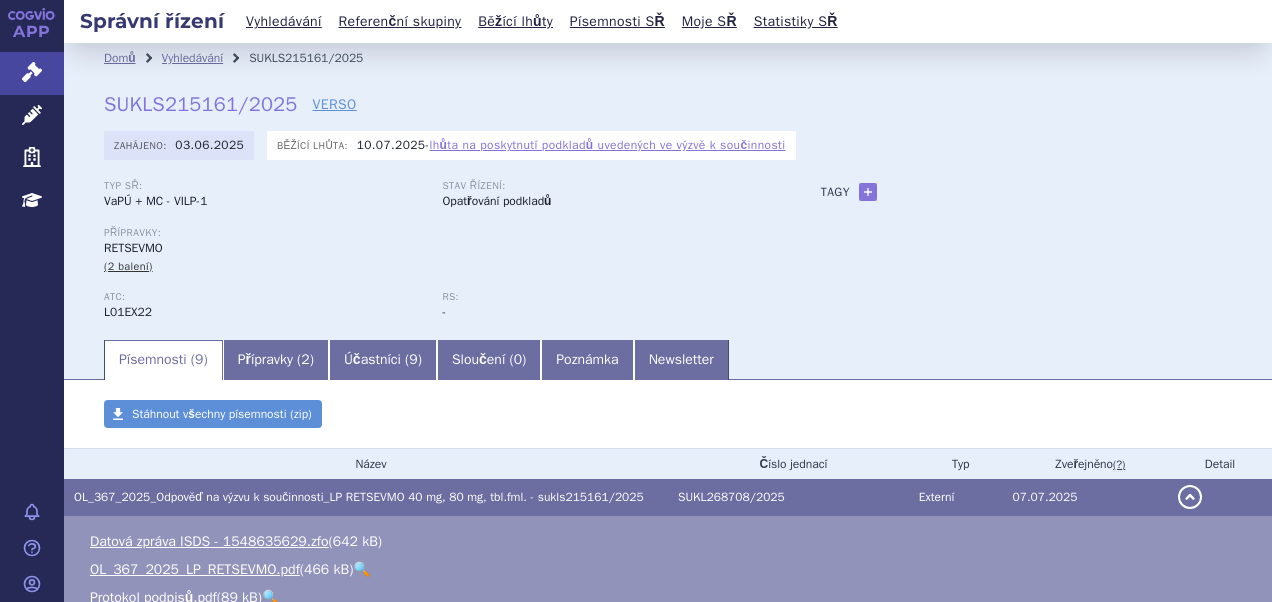 click on "lhůta na poskytnutí podkladů uvedených ve výzvě k součinnosti" at bounding box center (607, 145) 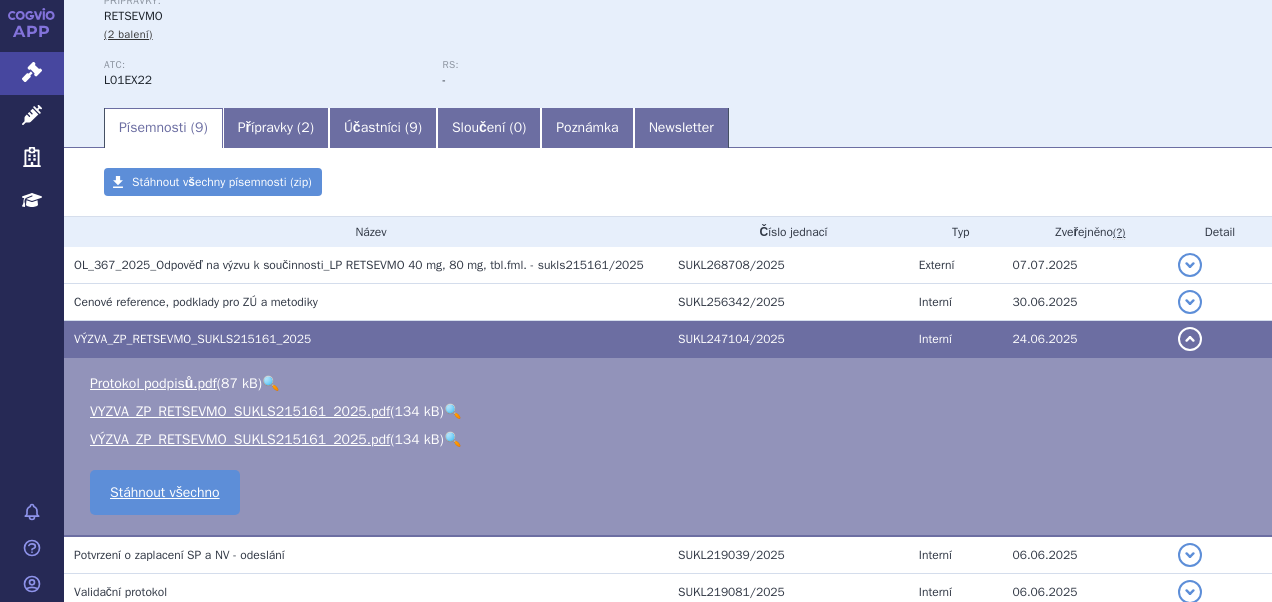 scroll, scrollTop: 207, scrollLeft: 0, axis: vertical 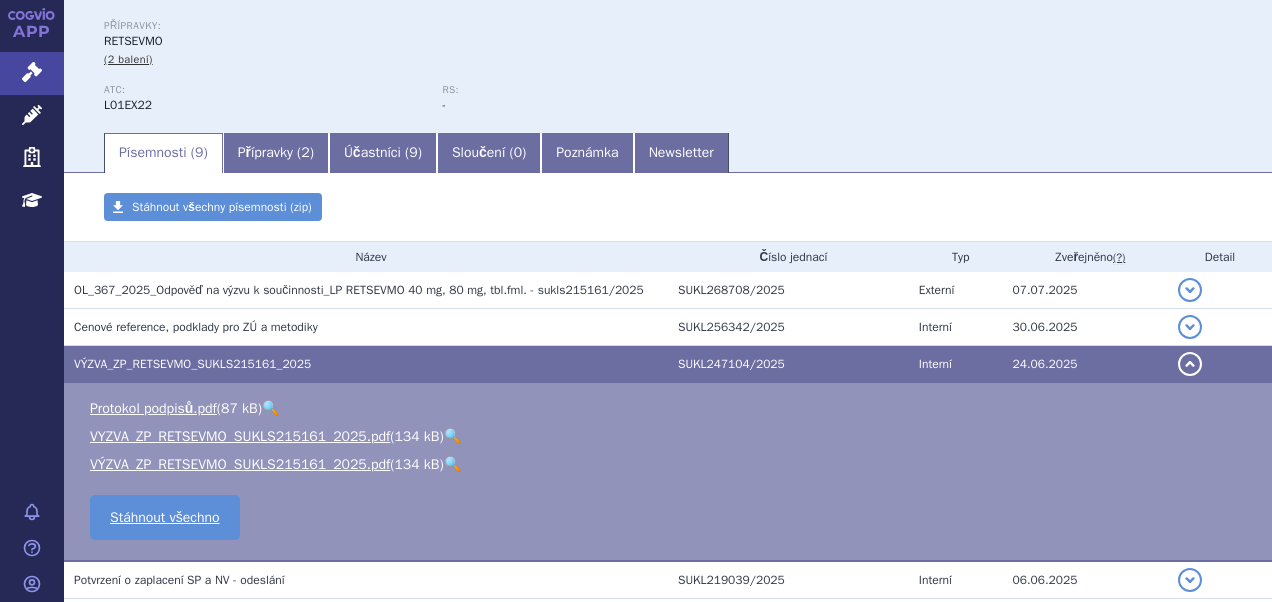 click on "🔍" at bounding box center [452, 436] 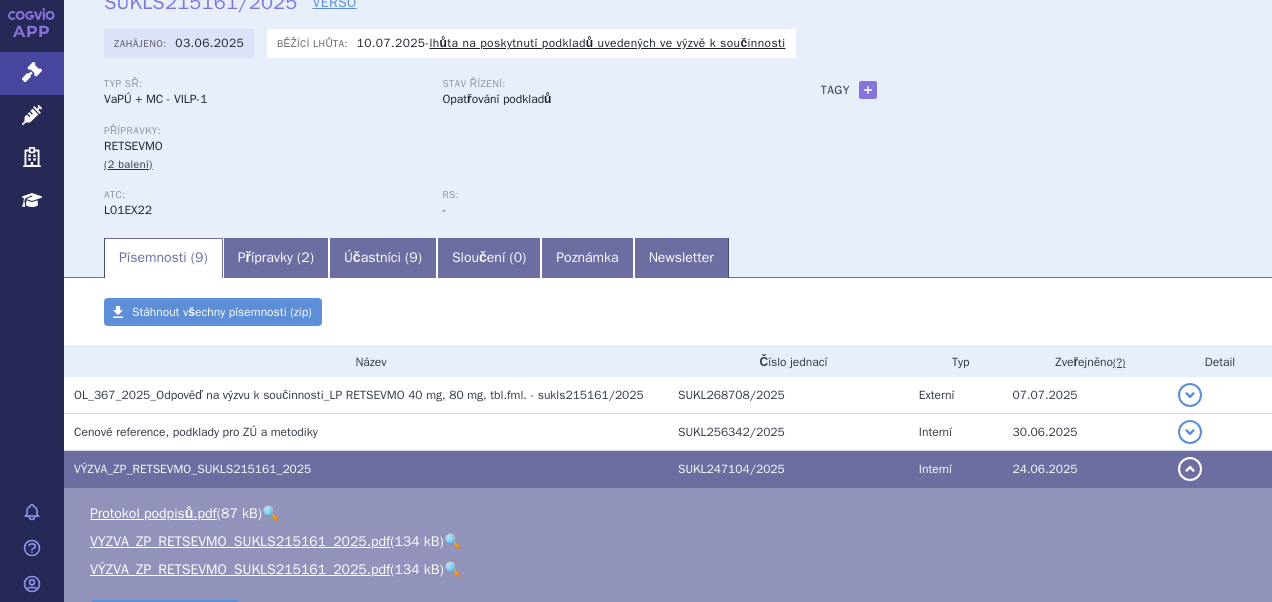 scroll, scrollTop: 0, scrollLeft: 0, axis: both 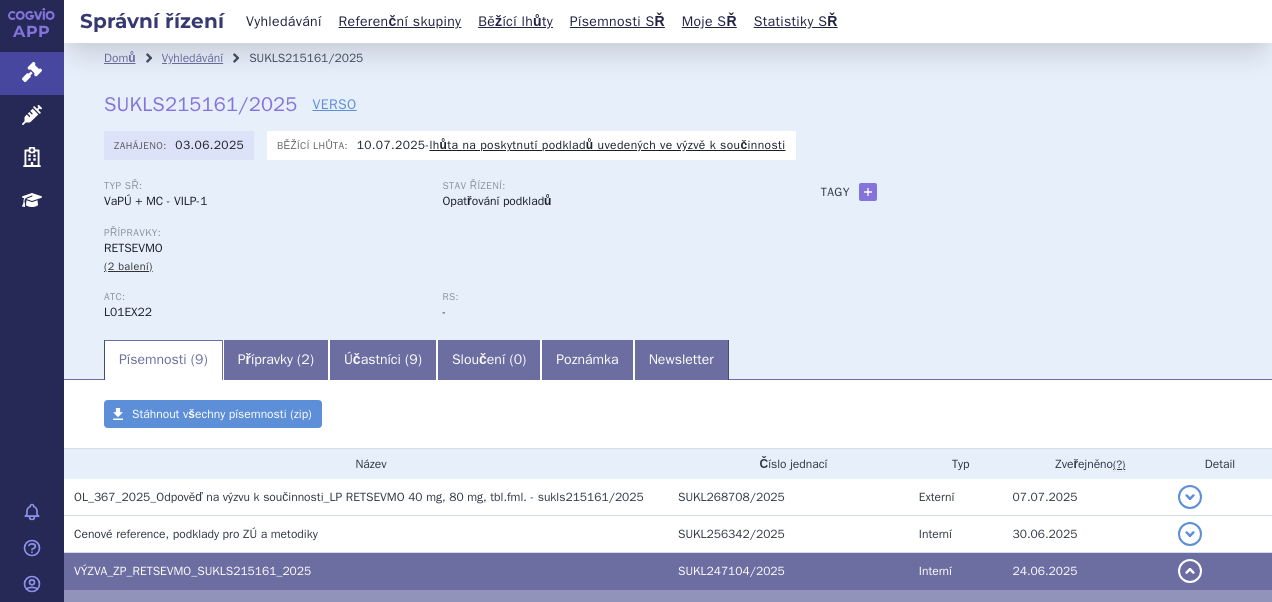 click on "Vyhledávání" at bounding box center (284, 21) 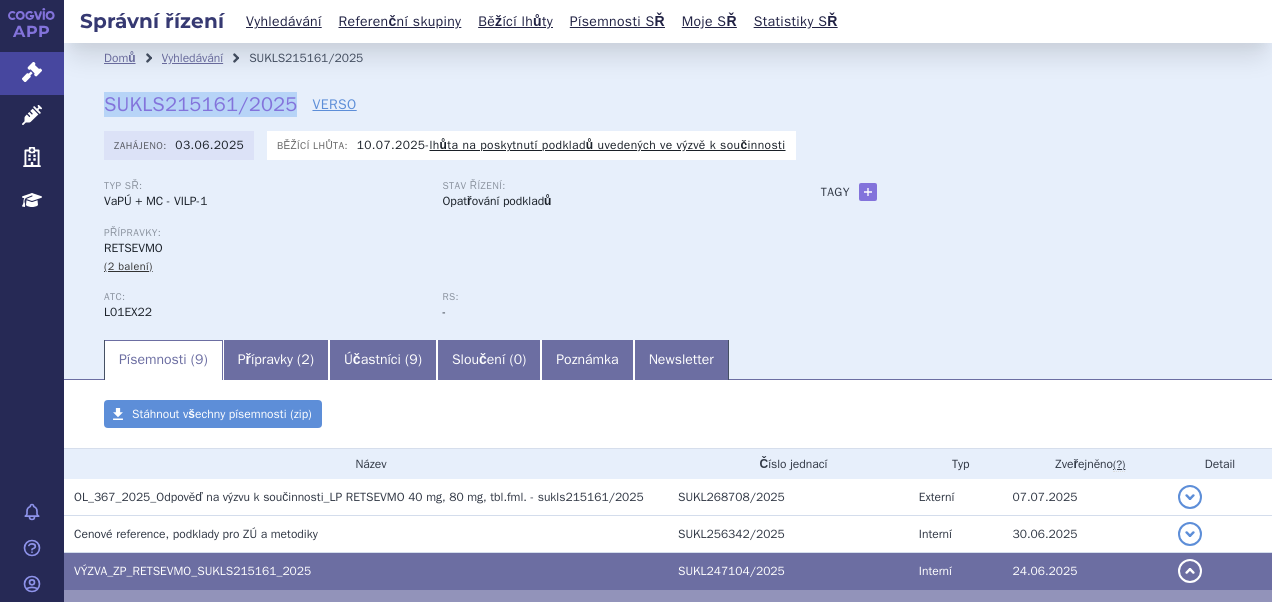 drag, startPoint x: 108, startPoint y: 105, endPoint x: 286, endPoint y: 108, distance: 178.02528 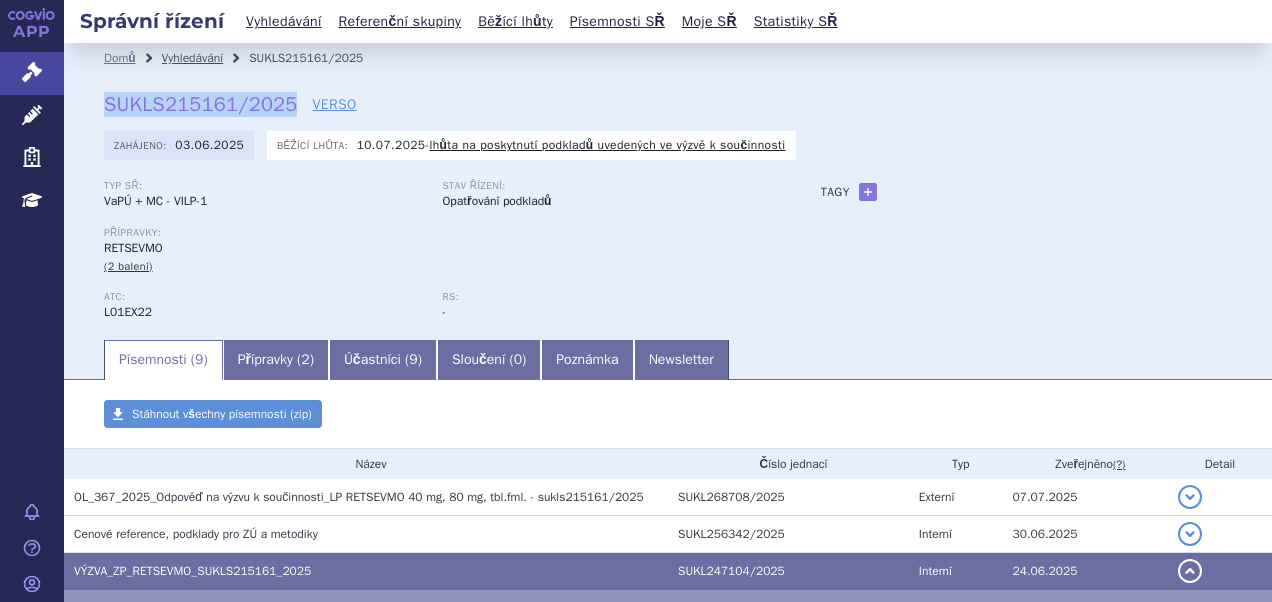 copy on "SUKLS215161/2025" 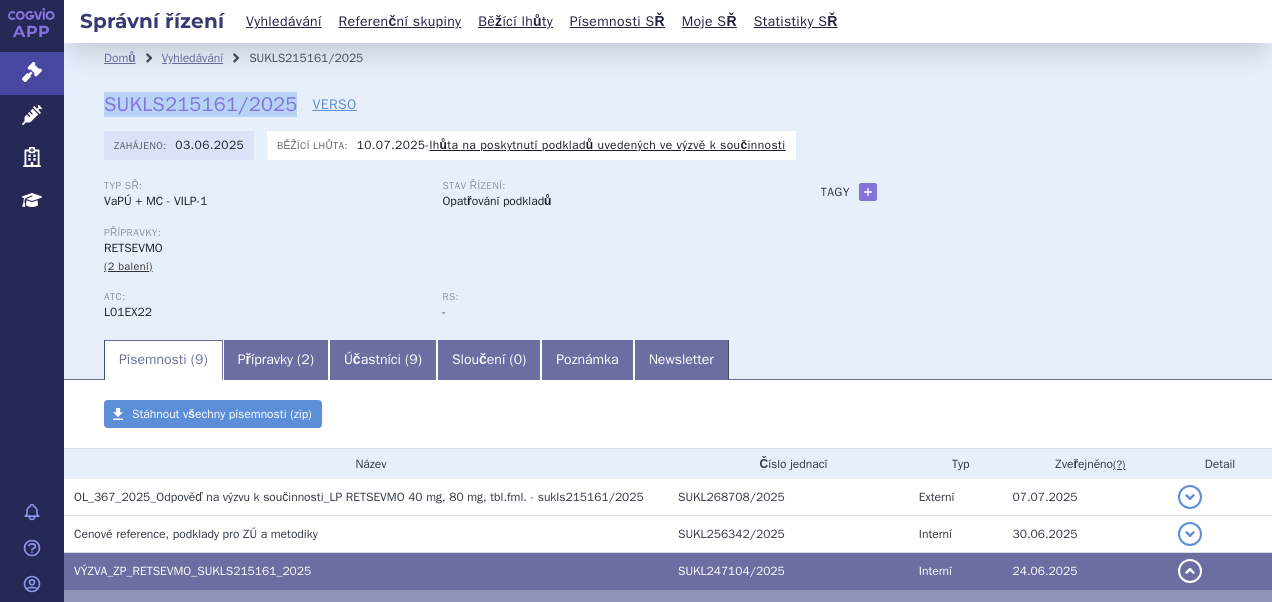copy on "SUKLS215161/2025" 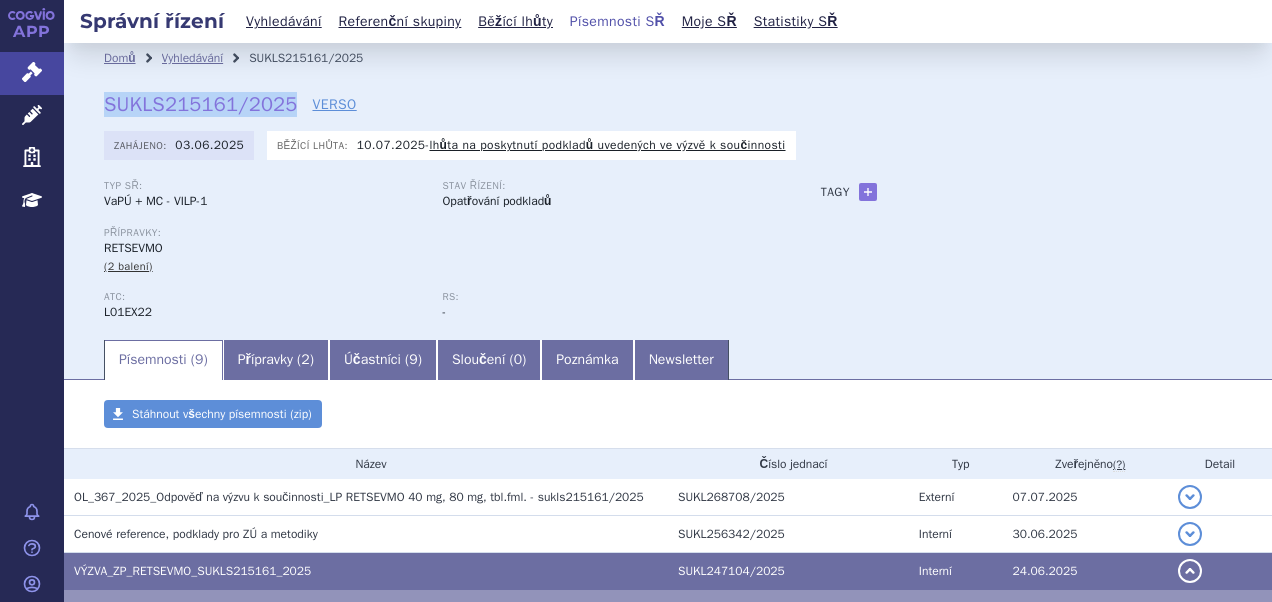copy on "SUKLS215161/2025" 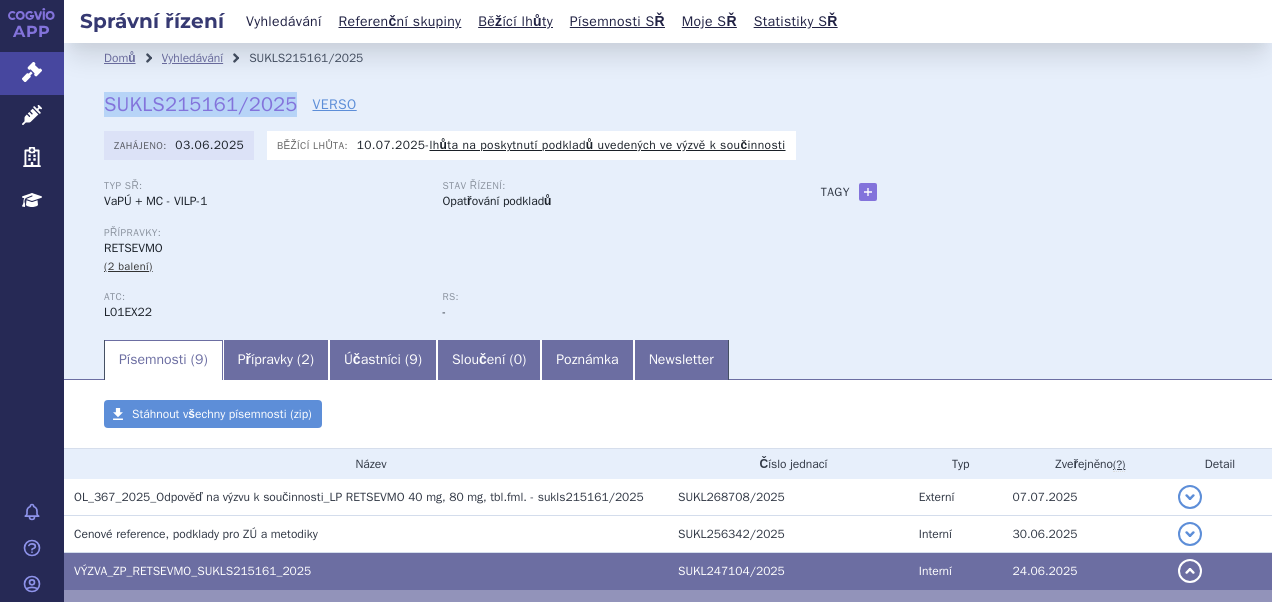click on "Vyhledávání" at bounding box center (284, 21) 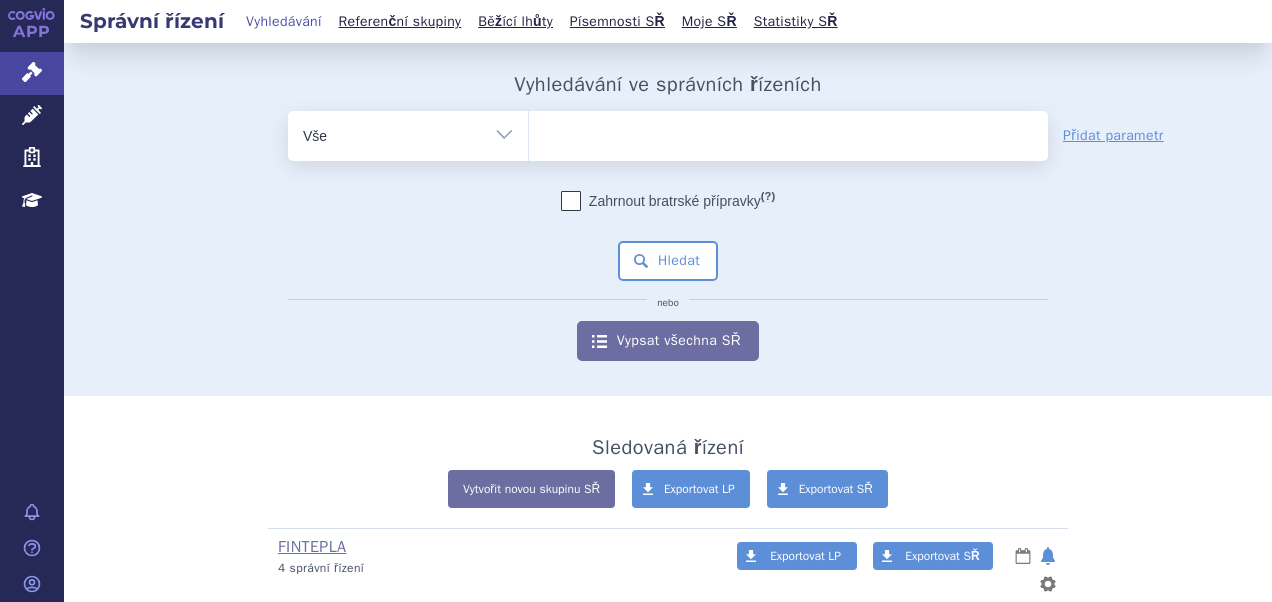 scroll, scrollTop: 0, scrollLeft: 0, axis: both 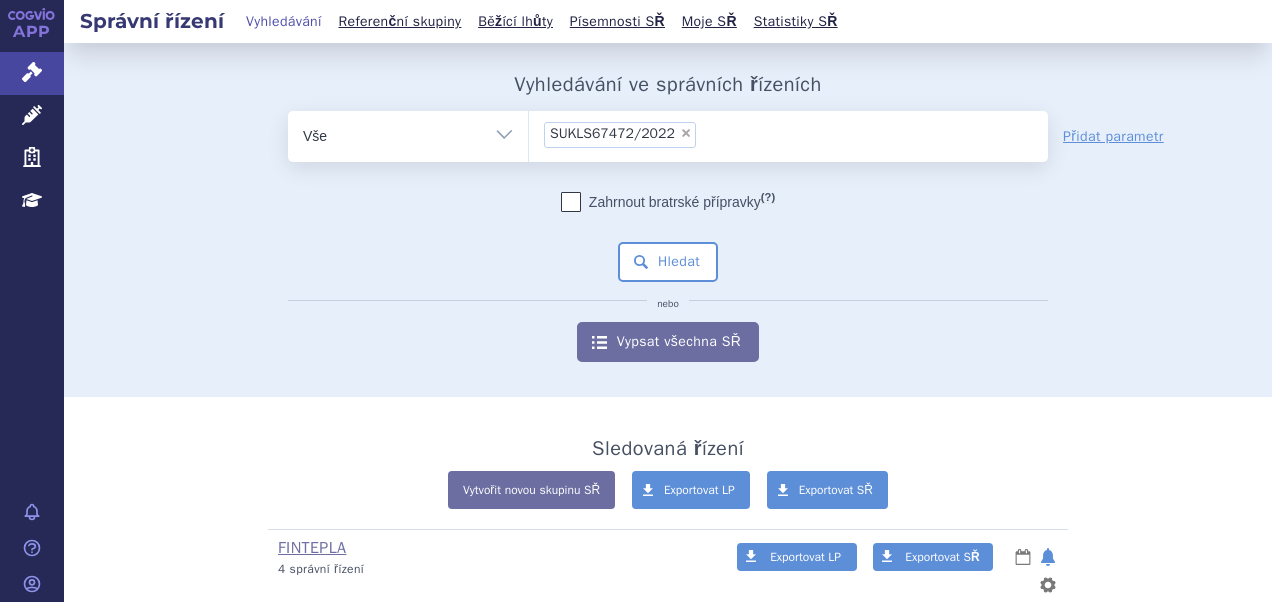 paste on "UKLS48287/2022" 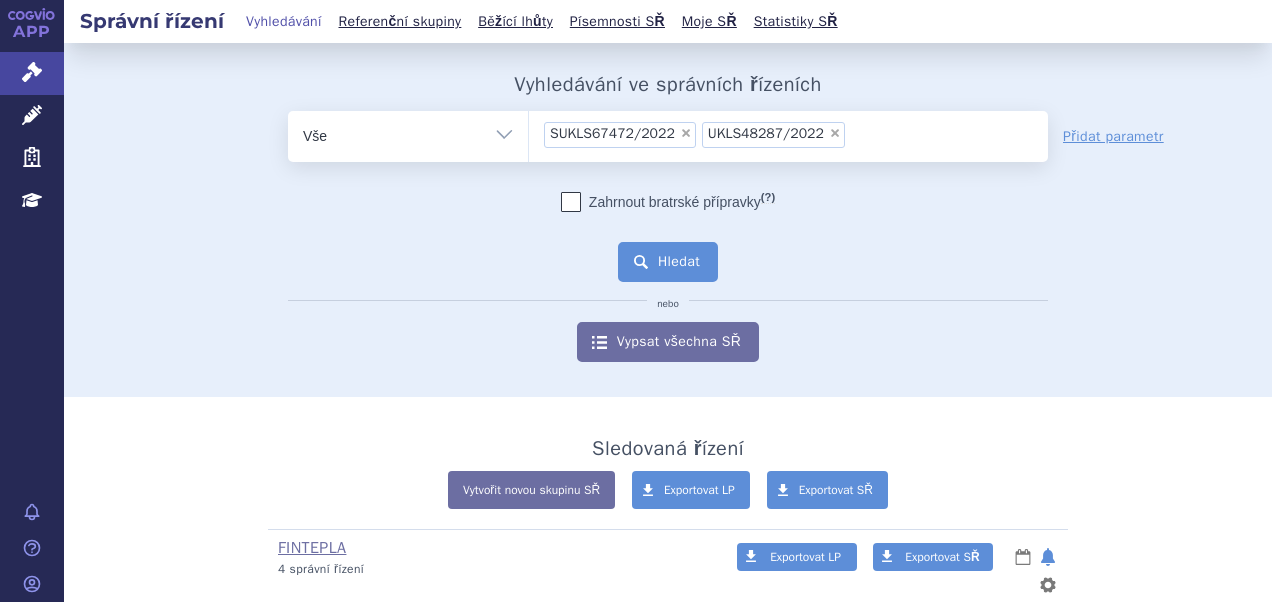 click on "Hledat" at bounding box center [668, 262] 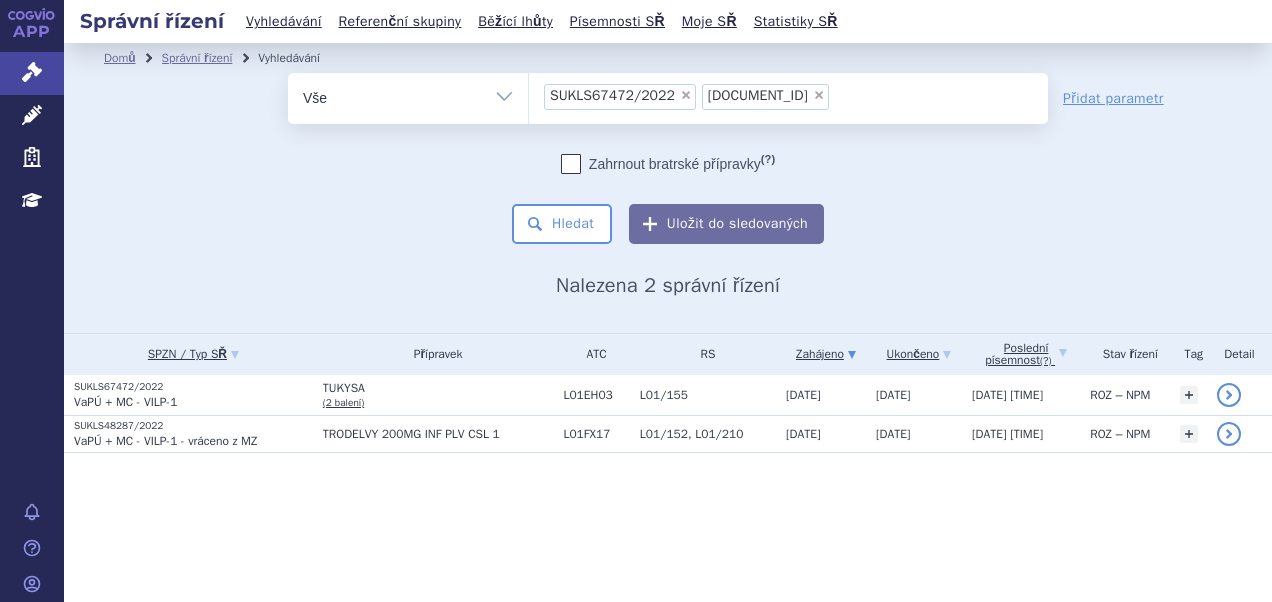 scroll, scrollTop: 0, scrollLeft: 0, axis: both 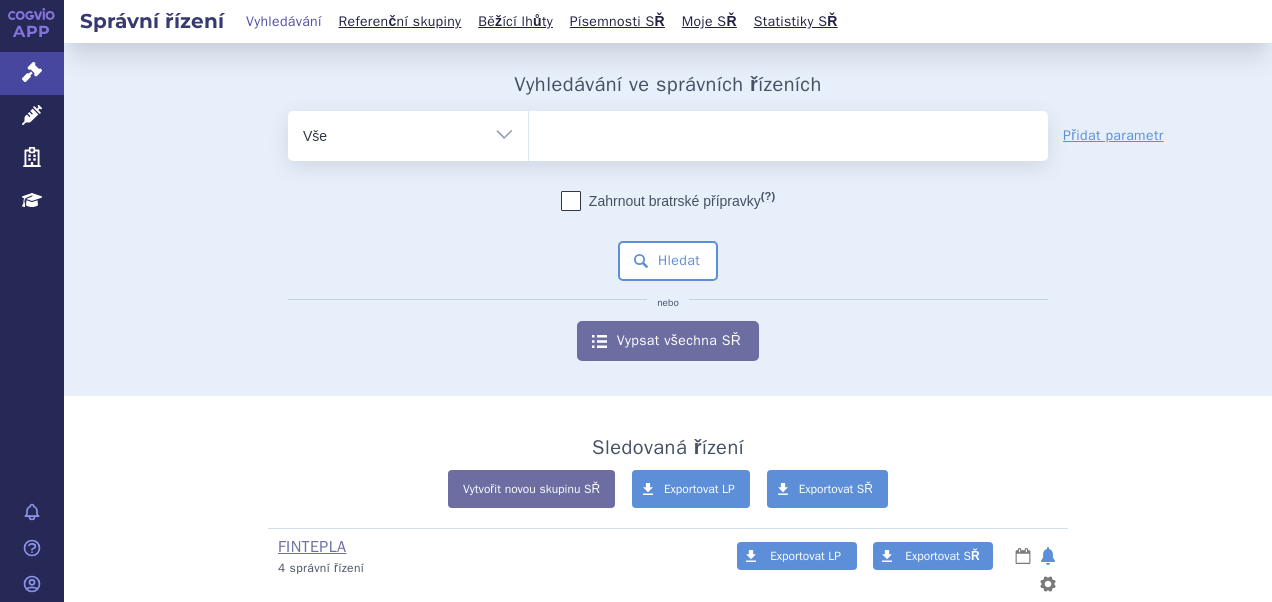 drag, startPoint x: 0, startPoint y: 0, endPoint x: 634, endPoint y: 202, distance: 665.40216 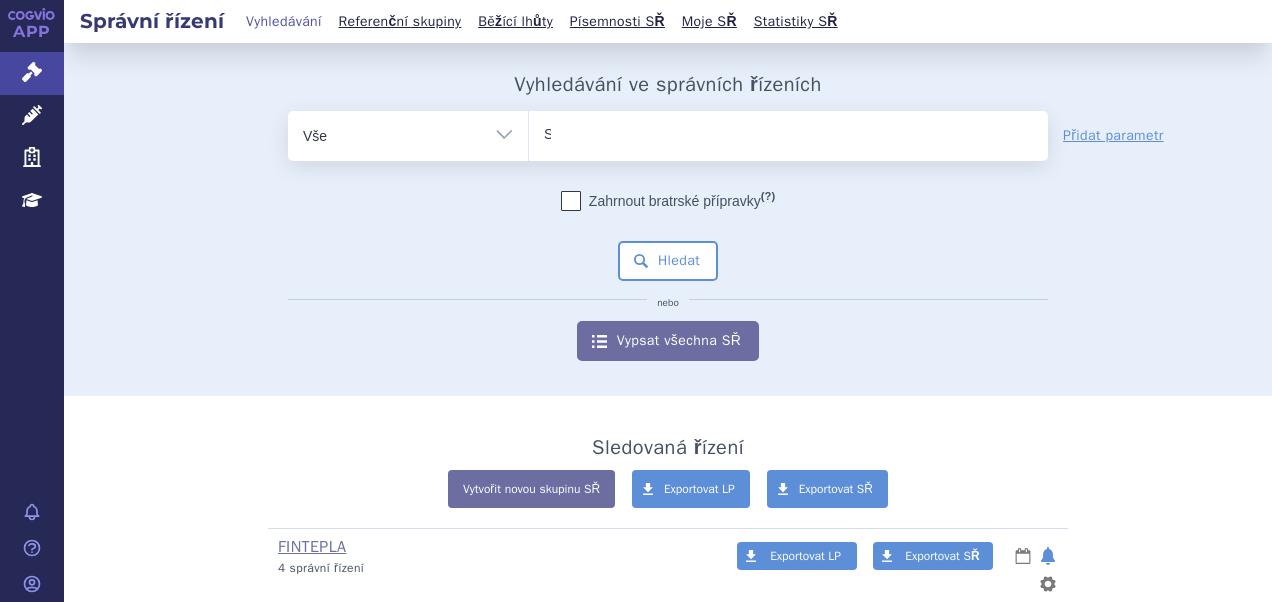 scroll, scrollTop: 0, scrollLeft: 0, axis: both 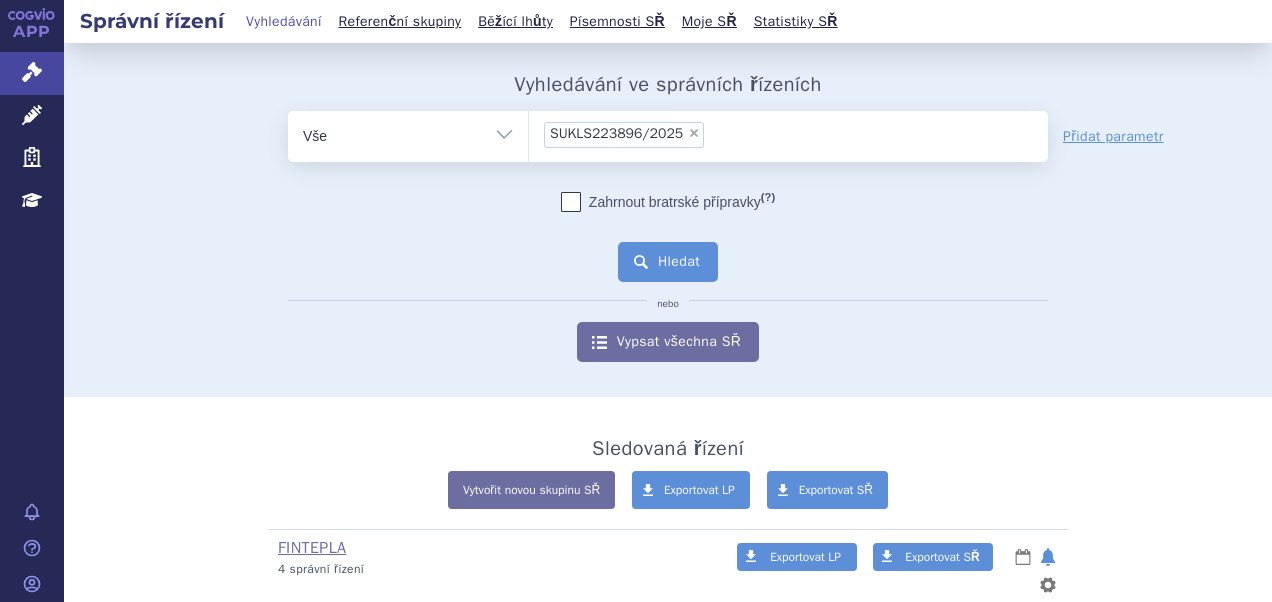 click on "Hledat" at bounding box center (668, 262) 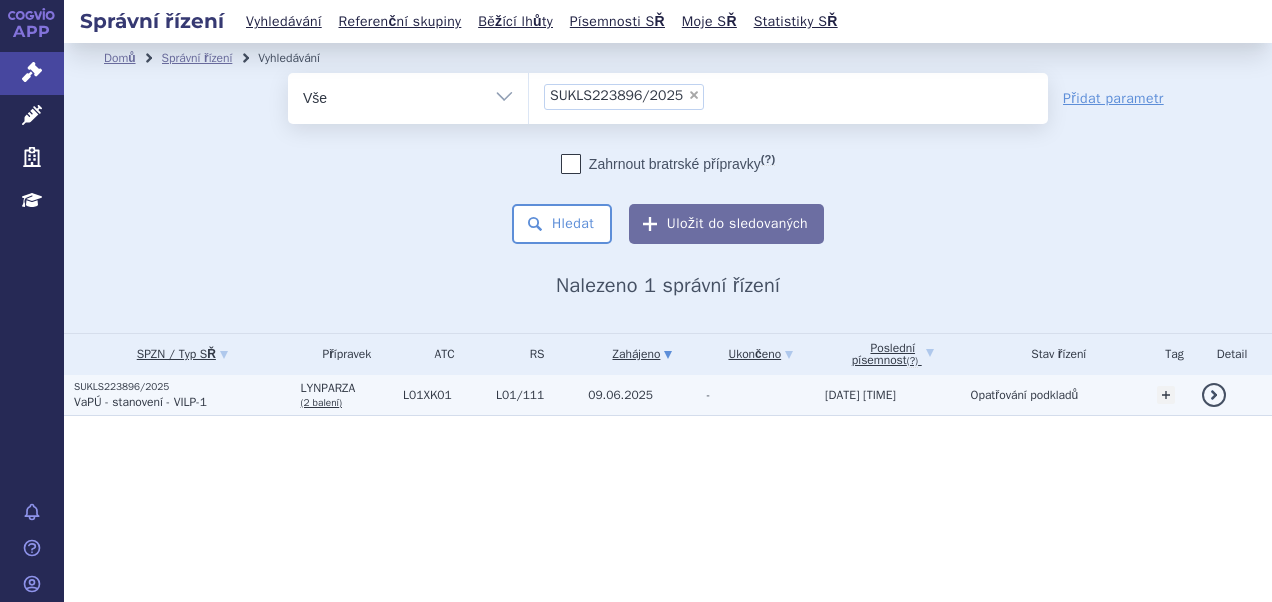 scroll, scrollTop: 0, scrollLeft: 0, axis: both 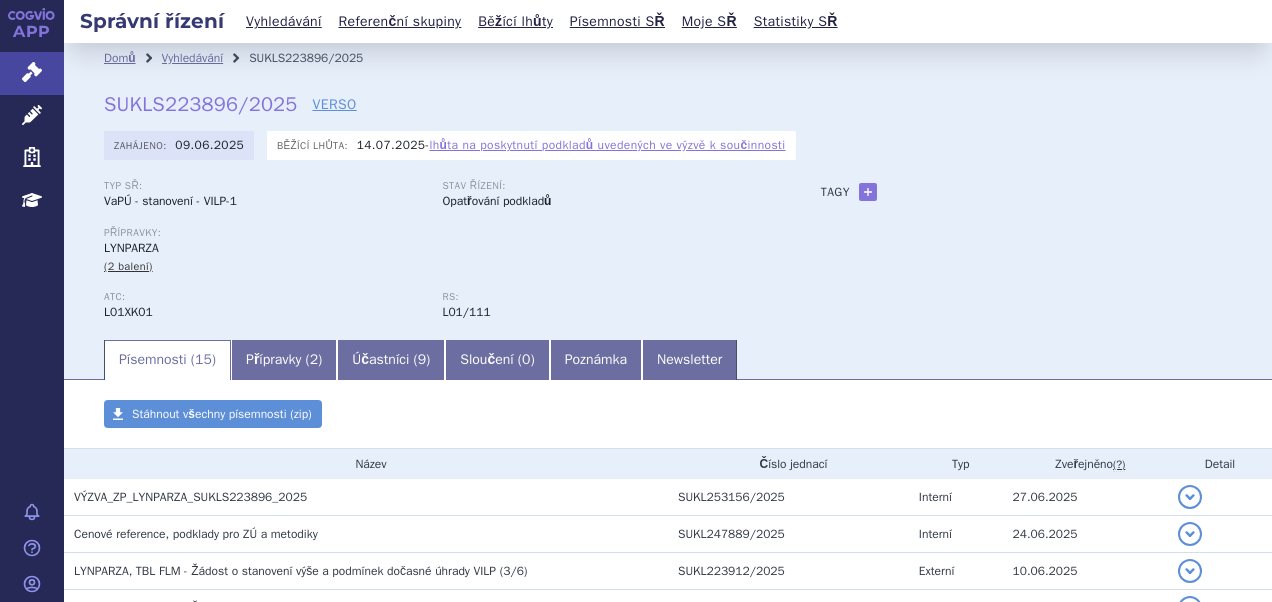 click on "lhůta na poskytnutí podkladů uvedených ve výzvě k součinnosti" at bounding box center (607, 145) 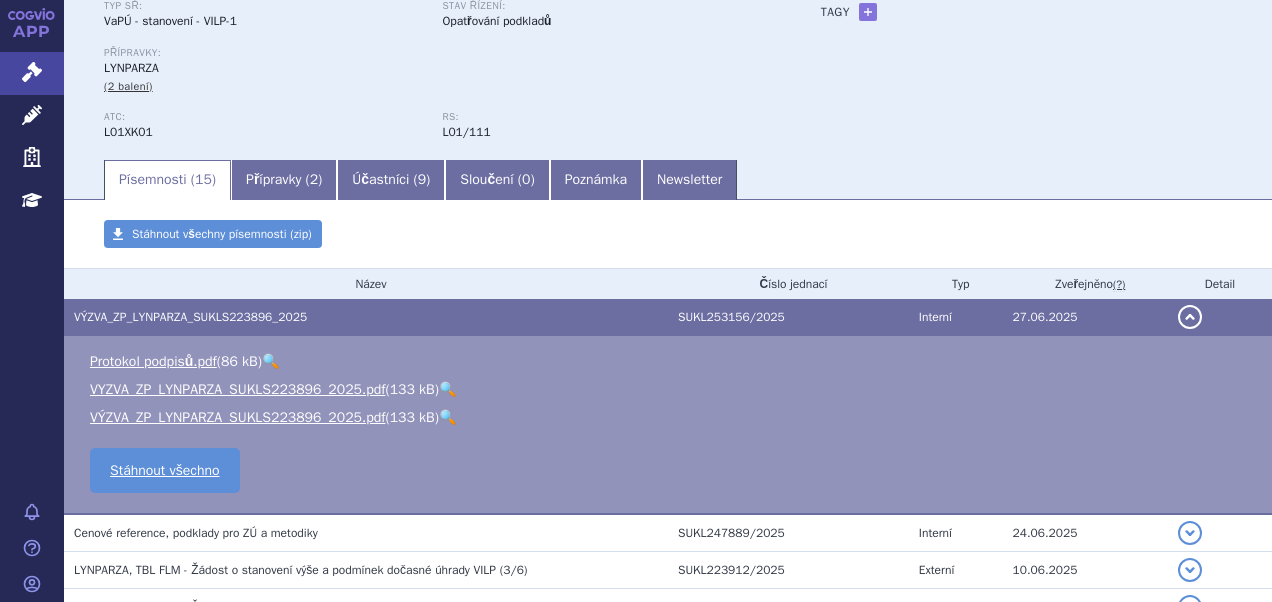 scroll, scrollTop: 0, scrollLeft: 0, axis: both 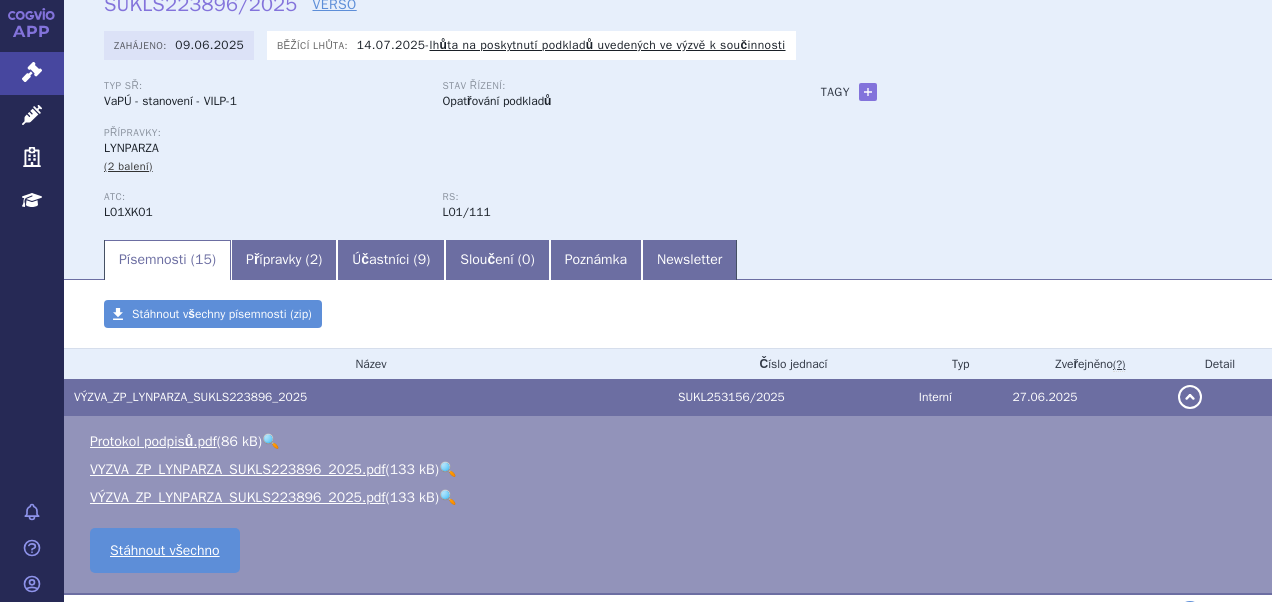 click on "🔍" at bounding box center [447, 469] 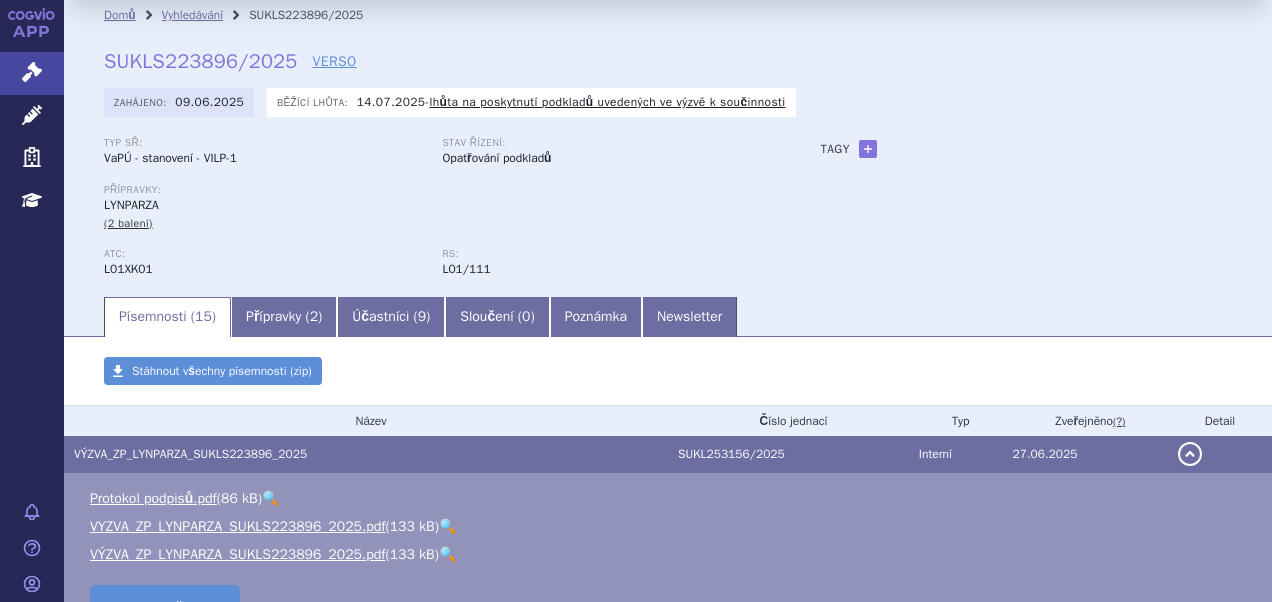 scroll, scrollTop: 0, scrollLeft: 0, axis: both 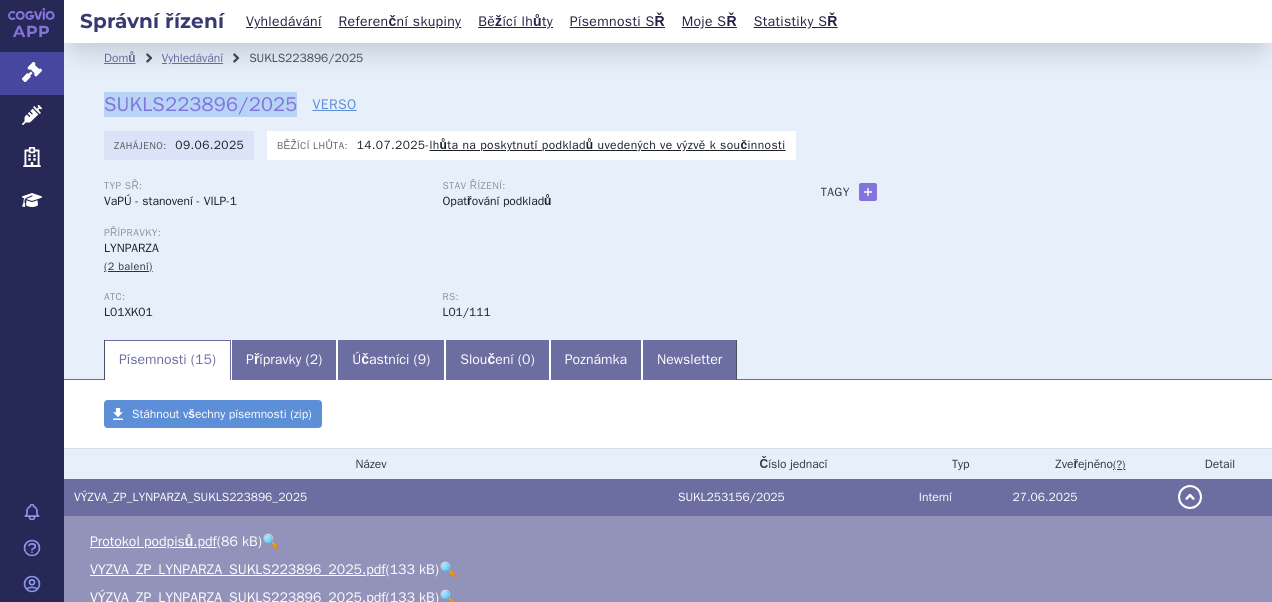 drag, startPoint x: 106, startPoint y: 102, endPoint x: 288, endPoint y: 107, distance: 182.06866 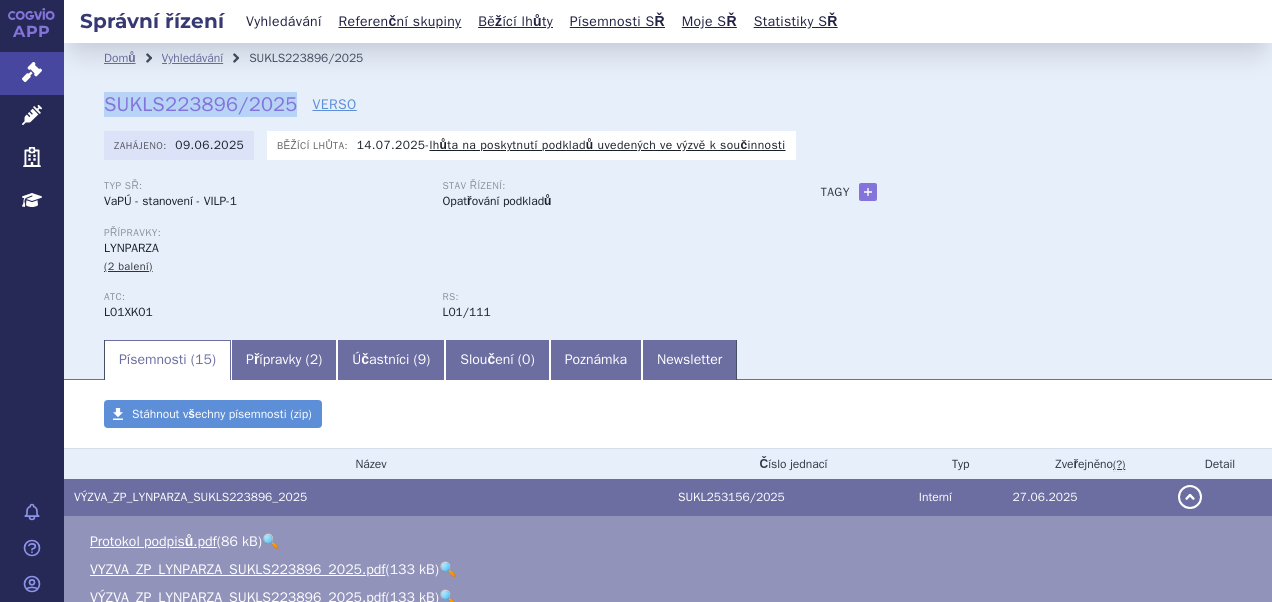 click on "Vyhledávání" at bounding box center [284, 21] 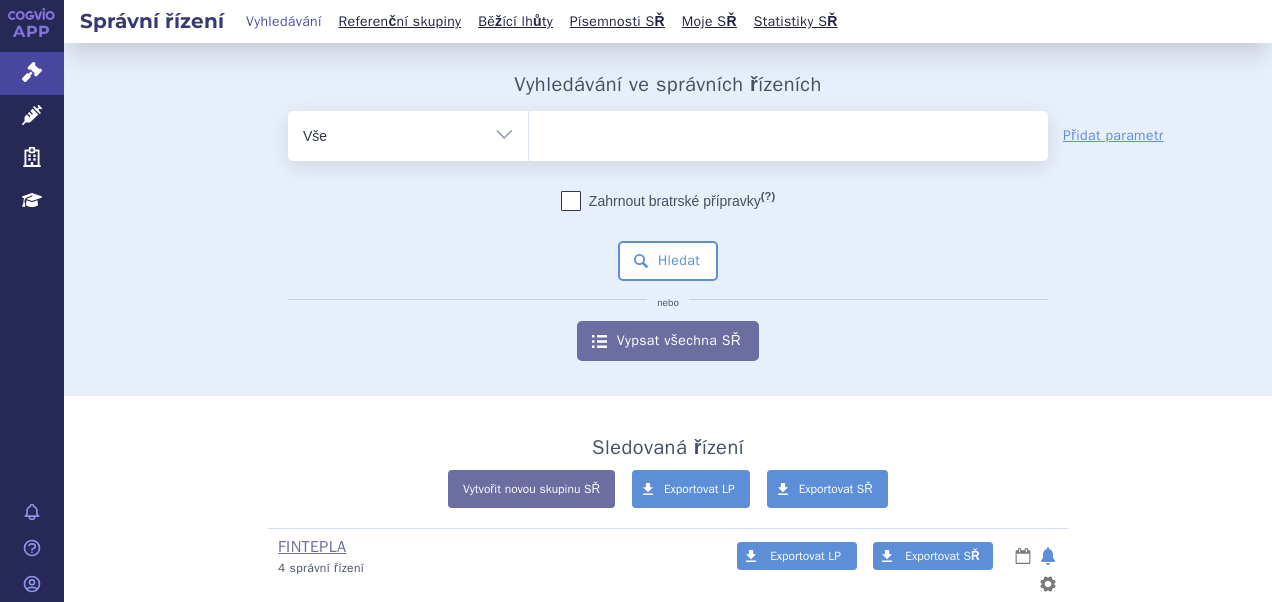 scroll, scrollTop: 0, scrollLeft: 0, axis: both 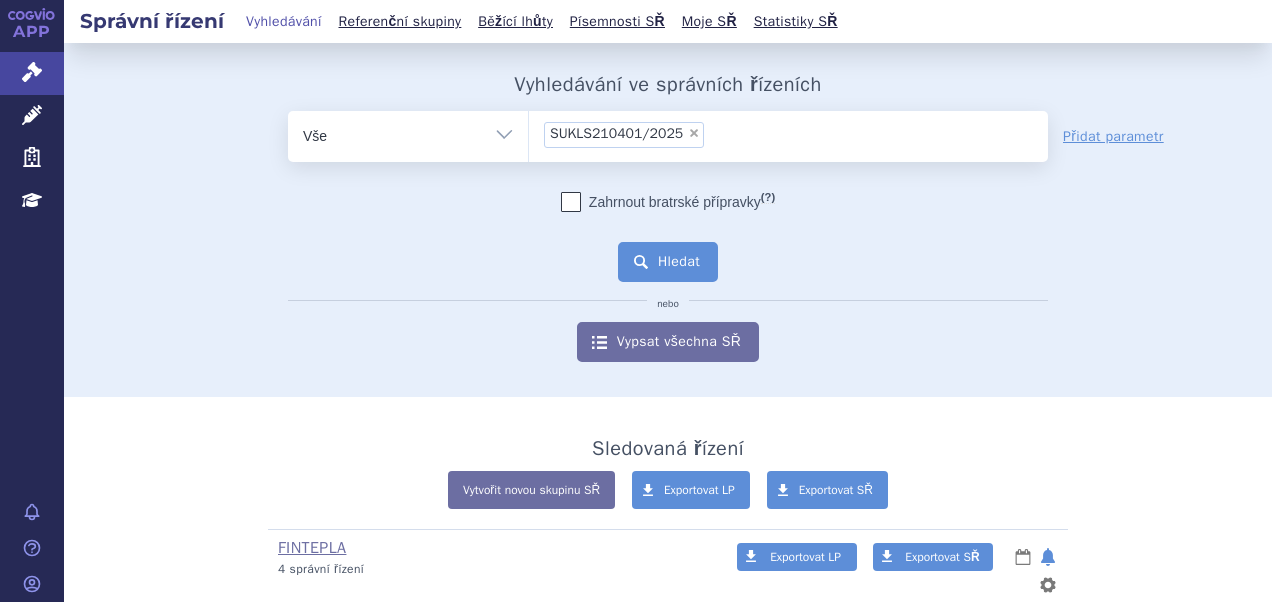 click on "Hledat" at bounding box center (668, 262) 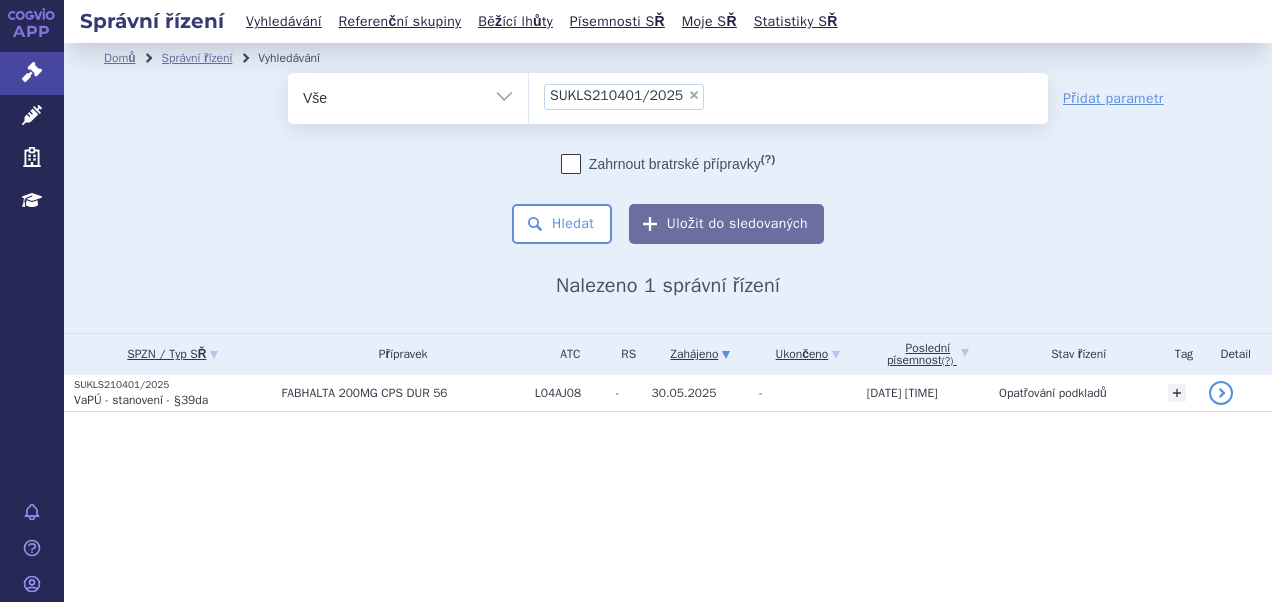 scroll, scrollTop: 0, scrollLeft: 0, axis: both 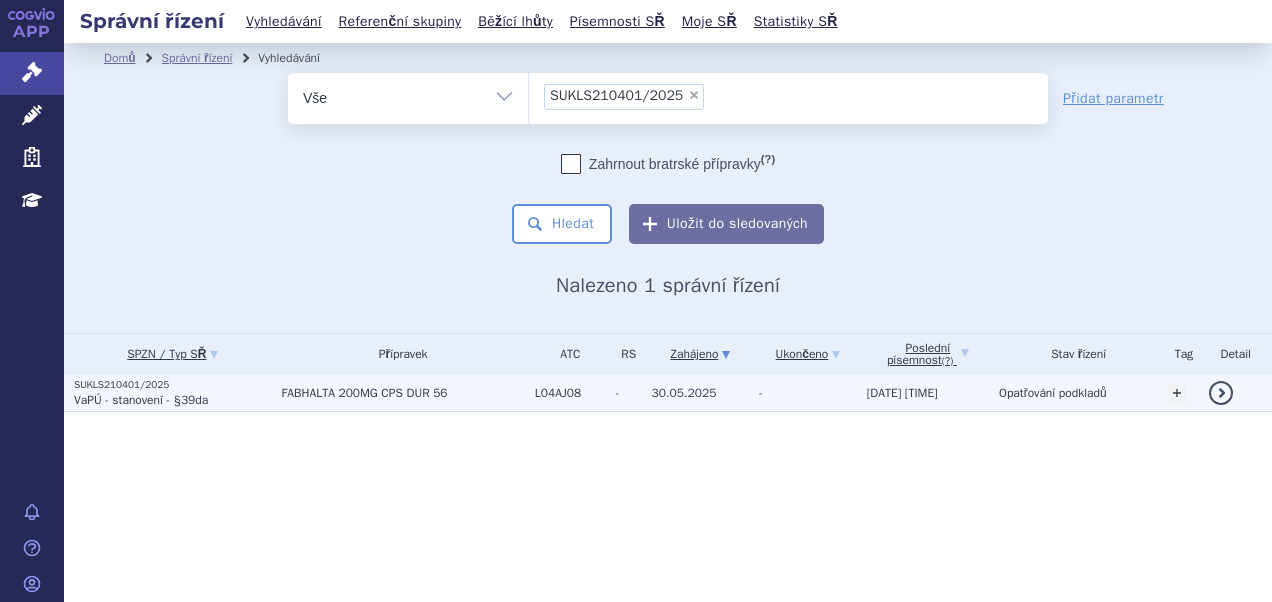 click on "VaPÚ - stanovení - §39da" at bounding box center [173, 400] 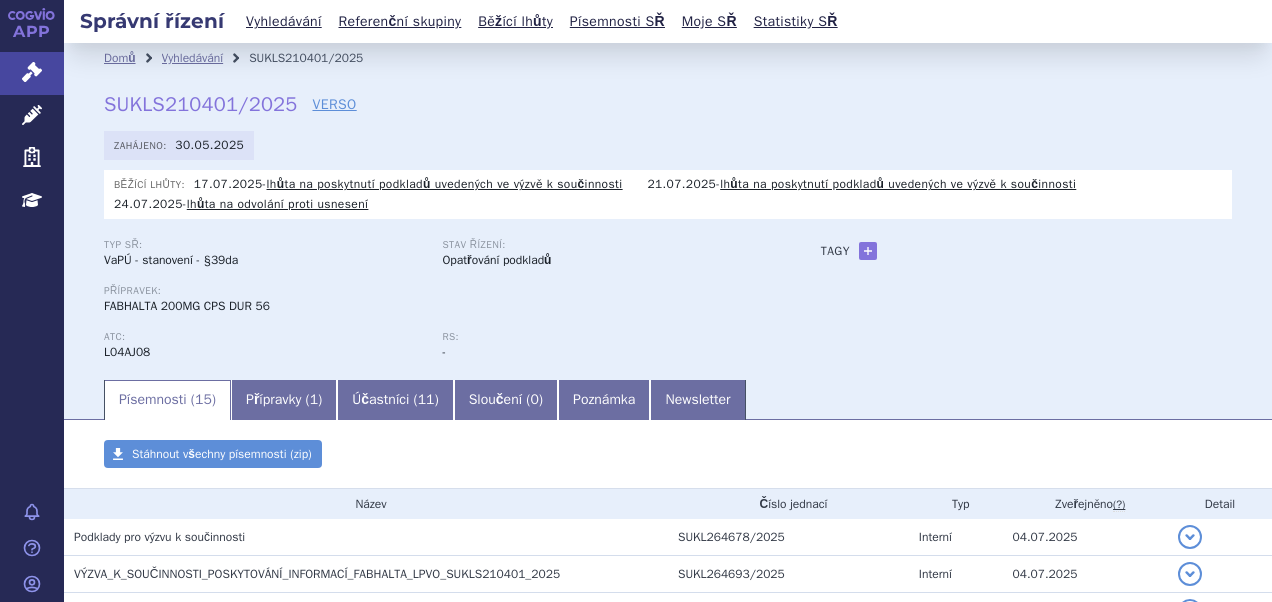 scroll, scrollTop: 0, scrollLeft: 0, axis: both 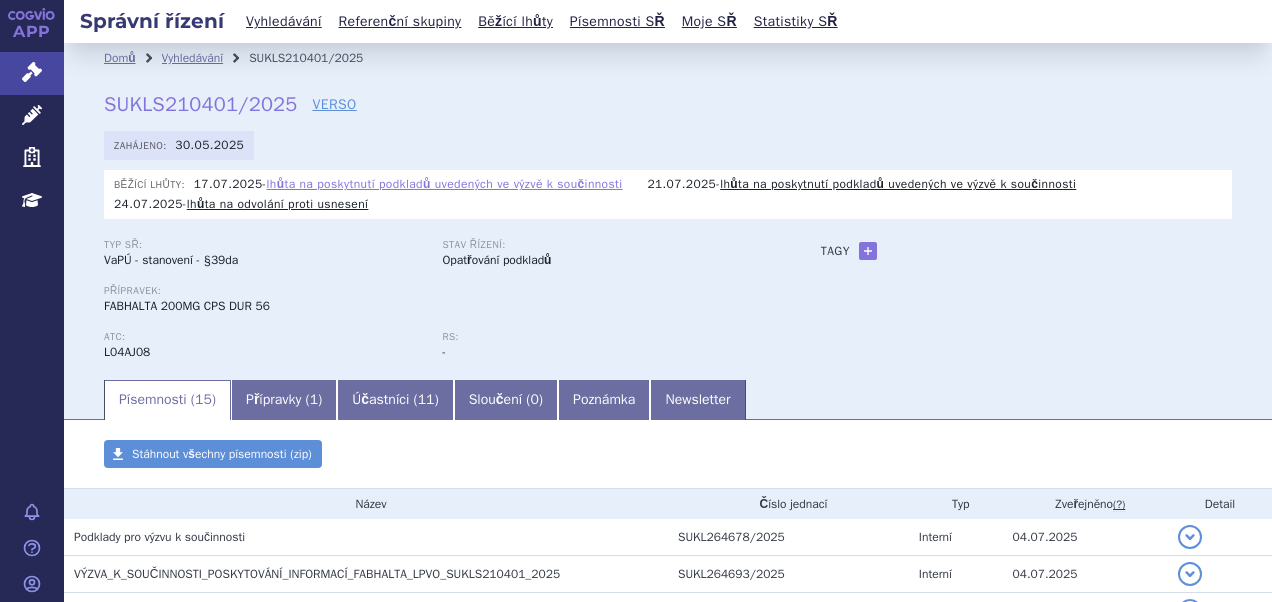 click on "lhůta na poskytnutí podkladů uvedených ve výzvě k součinnosti" at bounding box center [445, 184] 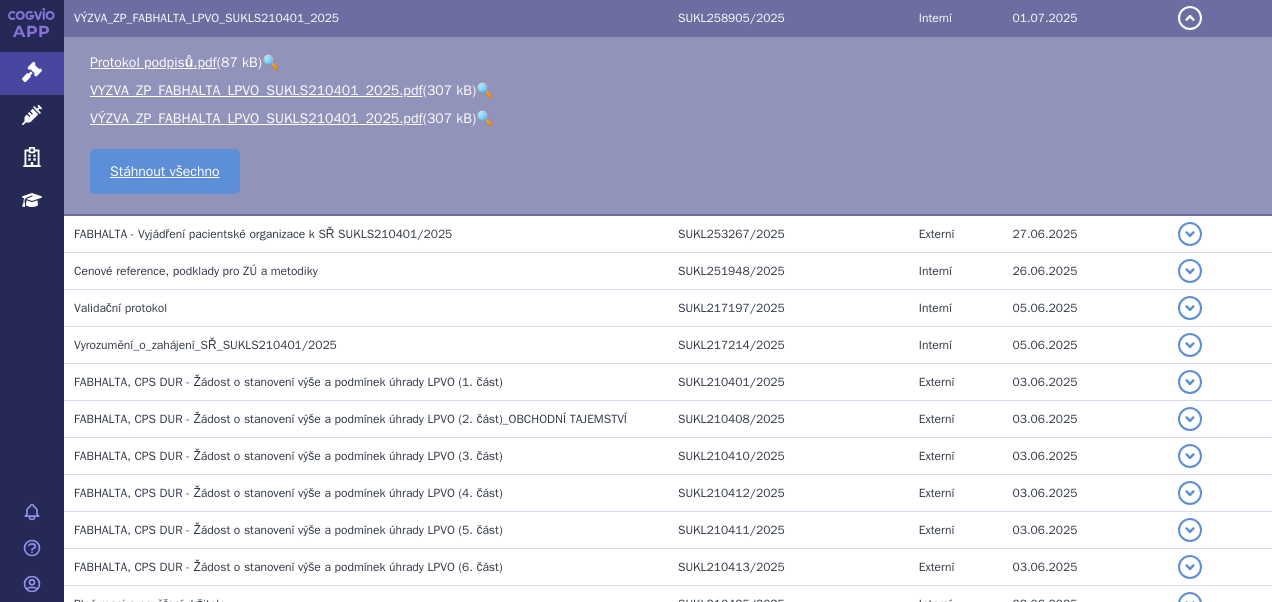 scroll, scrollTop: 393, scrollLeft: 0, axis: vertical 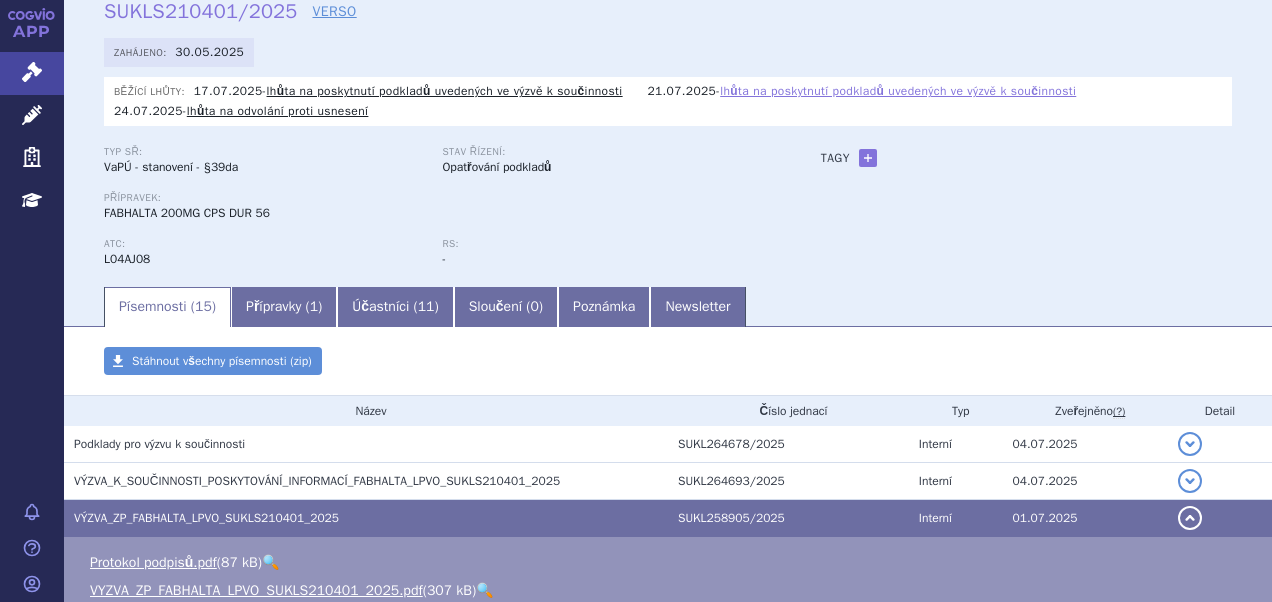 click on "lhůta na poskytnutí podkladů uvedených ve výzvě k součinnosti" at bounding box center (898, 91) 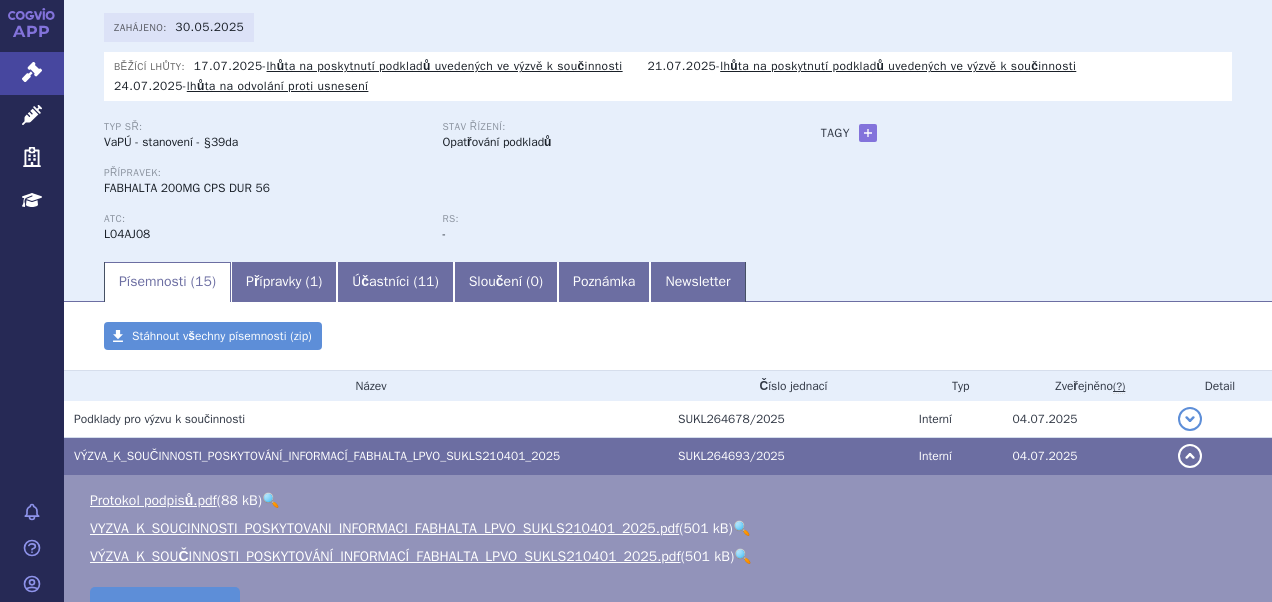 scroll, scrollTop: 0, scrollLeft: 0, axis: both 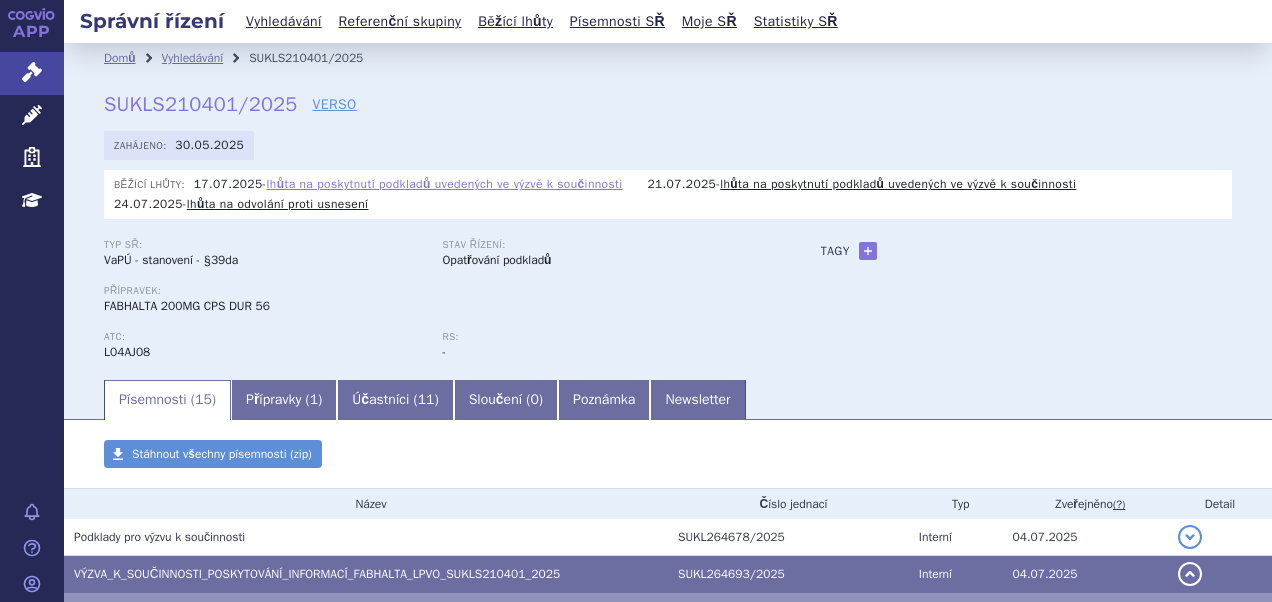 click on "lhůta na poskytnutí podkladů uvedených ve výzvě k součinnosti" at bounding box center (445, 184) 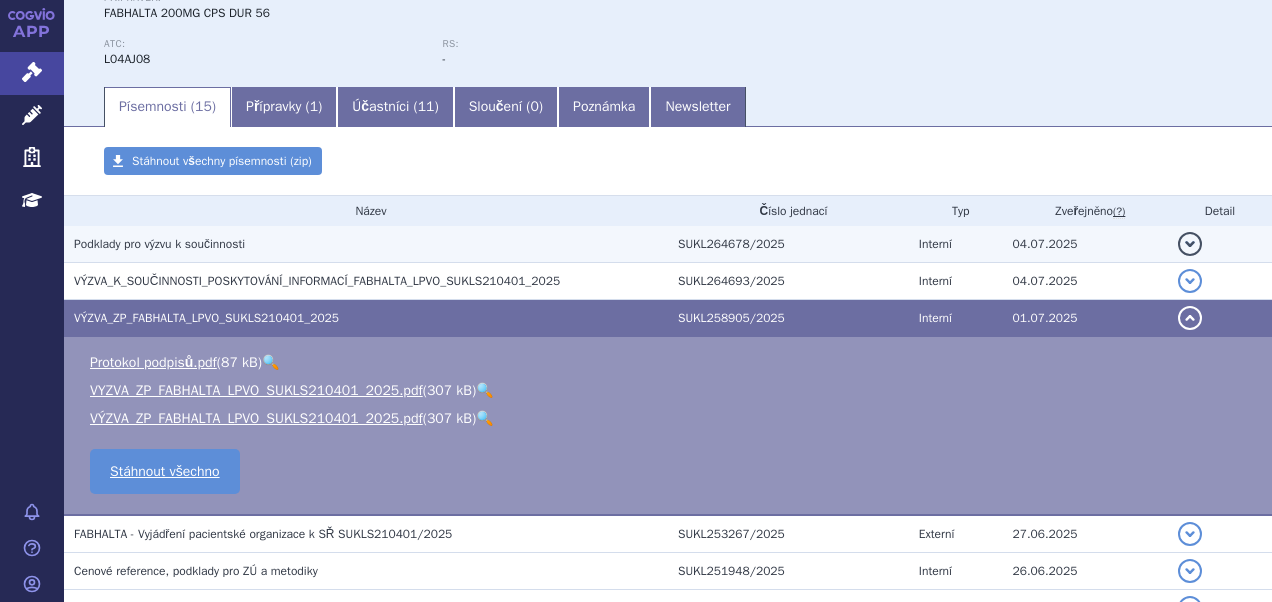 scroll, scrollTop: 0, scrollLeft: 0, axis: both 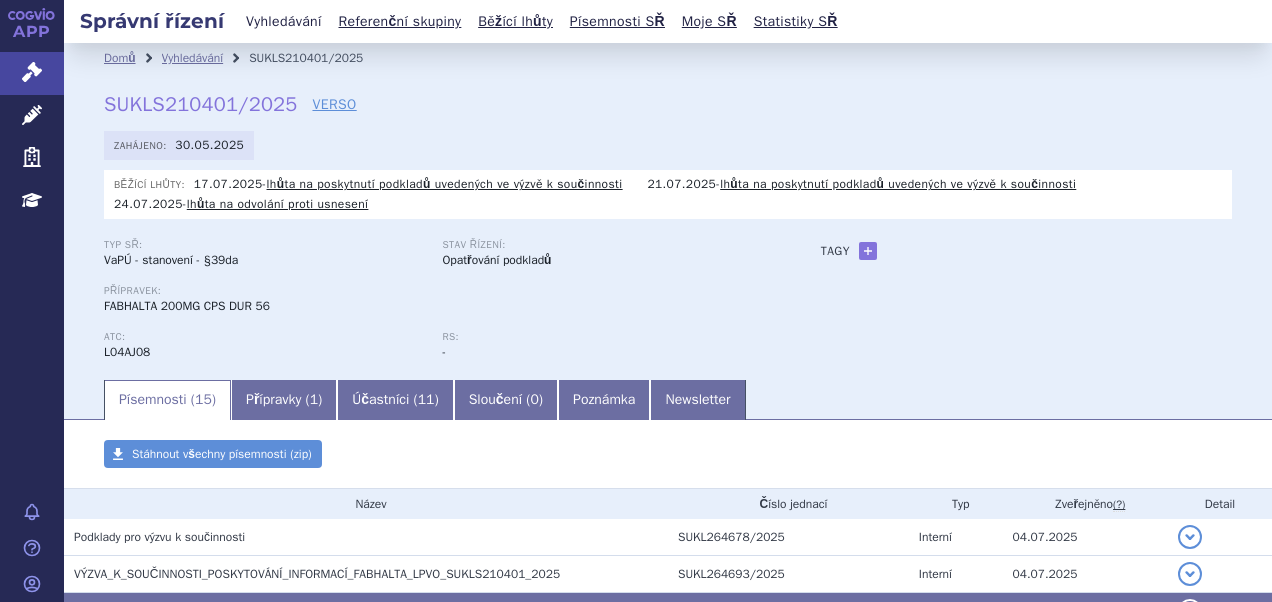 click on "Vyhledávání" at bounding box center (284, 21) 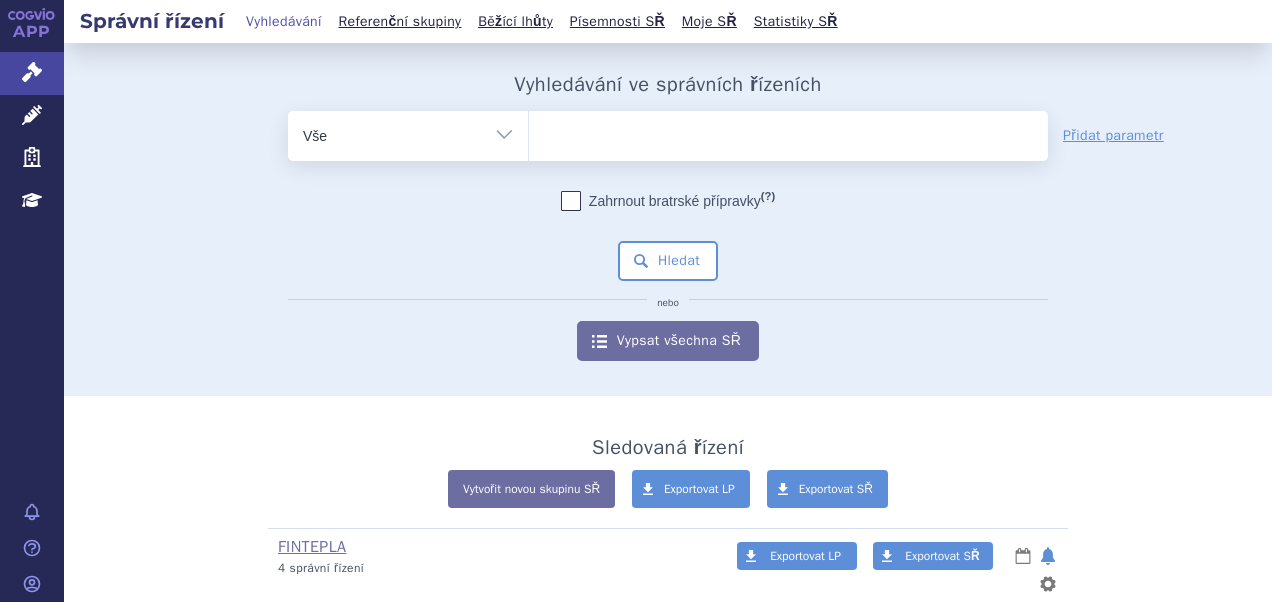 scroll, scrollTop: 0, scrollLeft: 0, axis: both 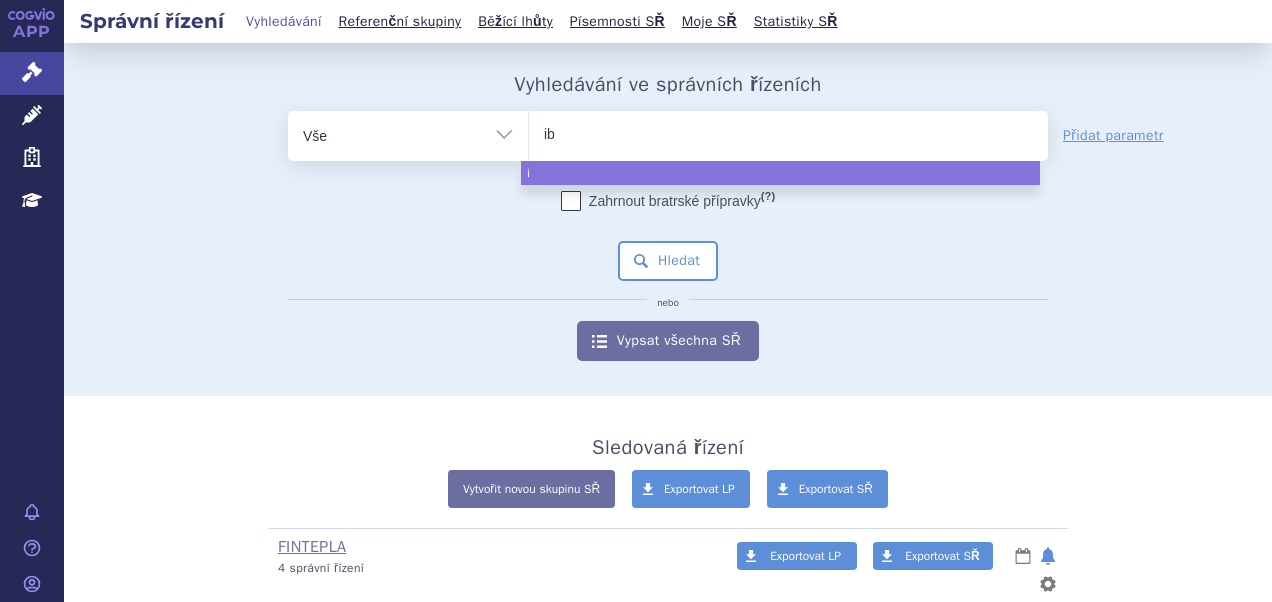 type on "ibr" 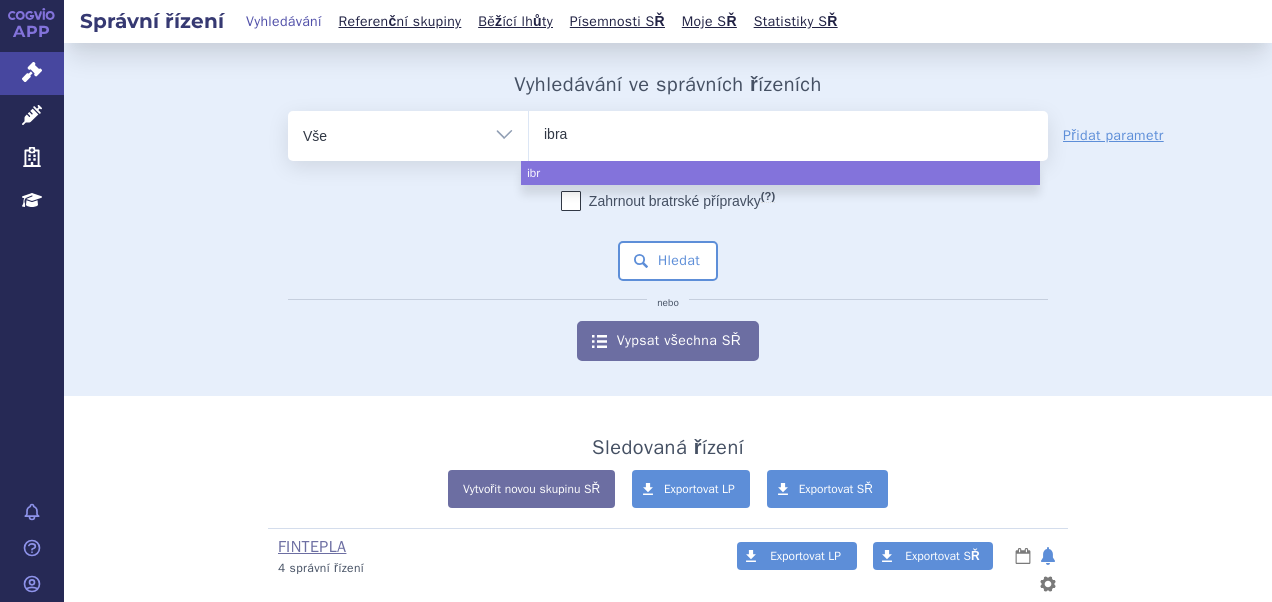 type on "ibran" 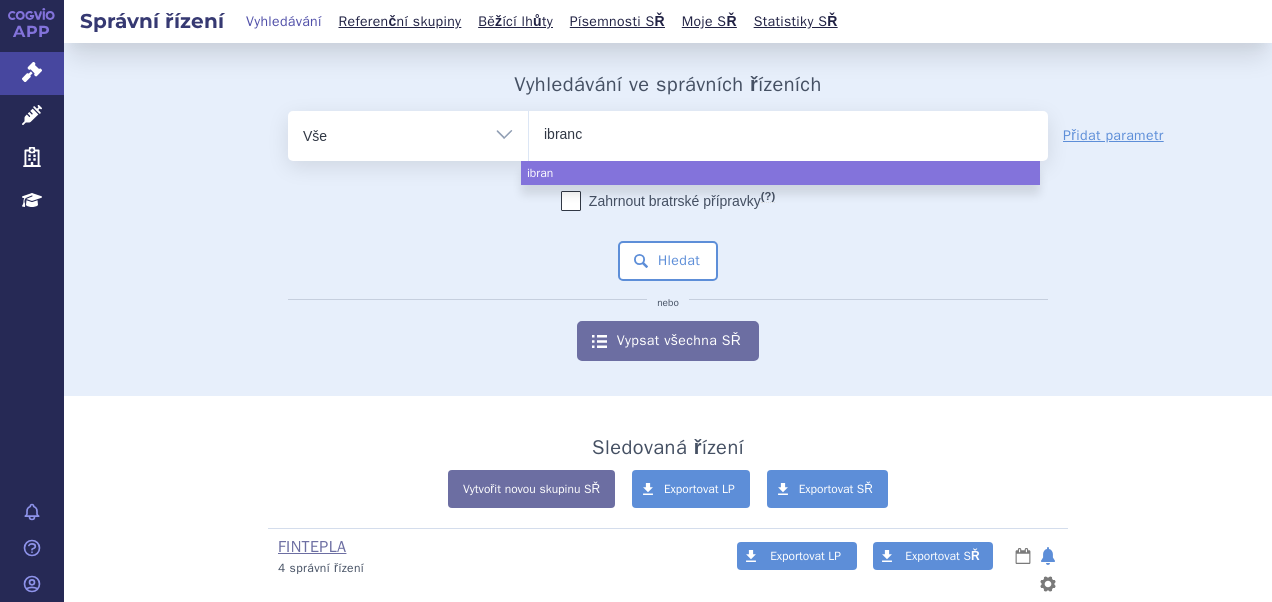 type on "ibrance" 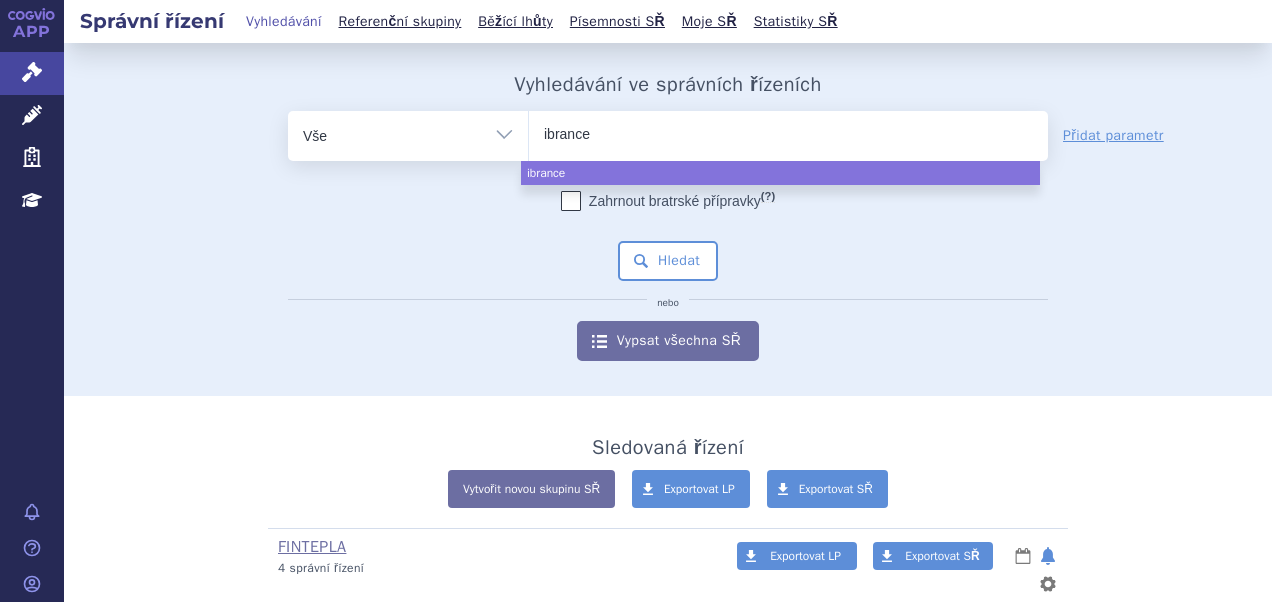 type 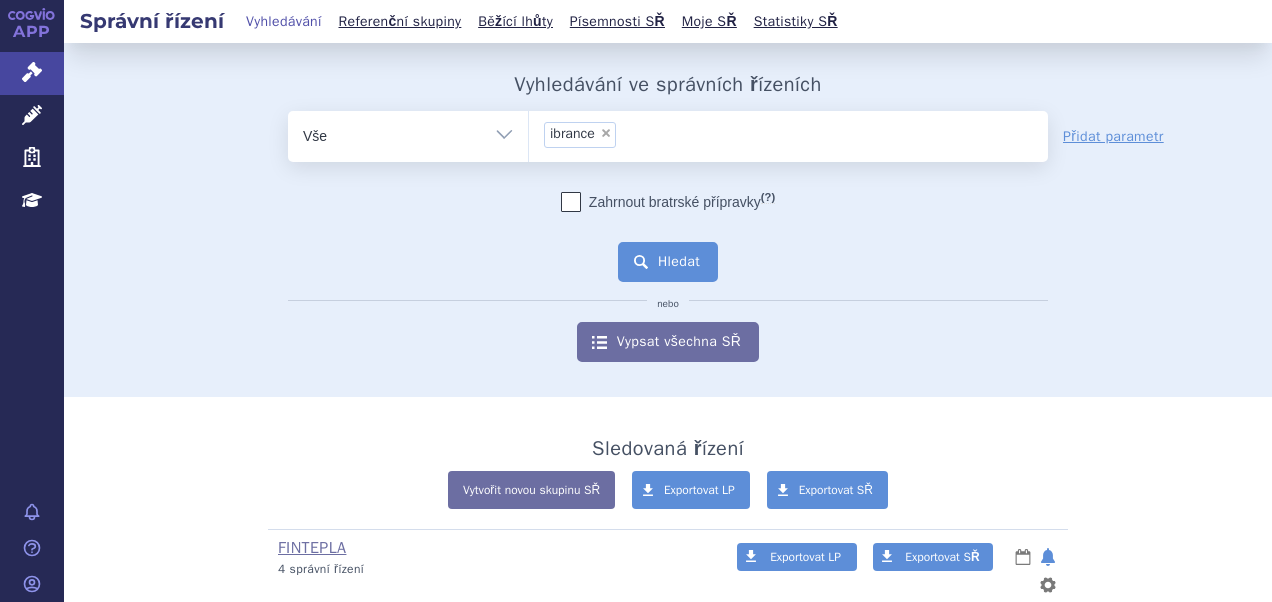 click on "Hledat" at bounding box center [668, 262] 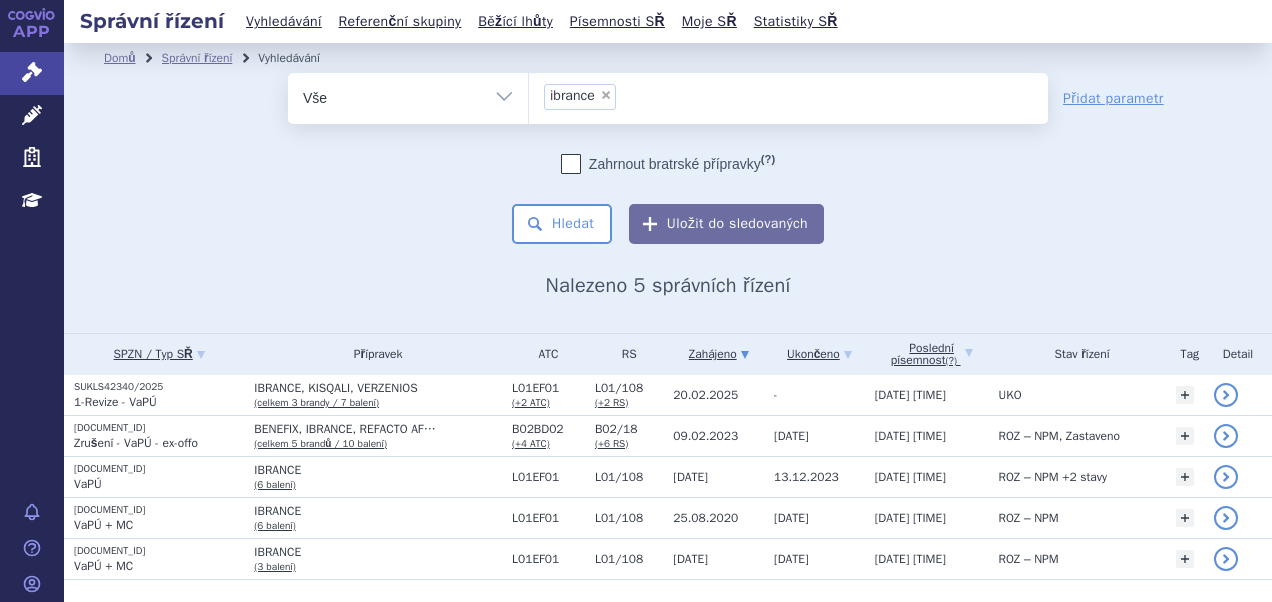 scroll, scrollTop: 0, scrollLeft: 0, axis: both 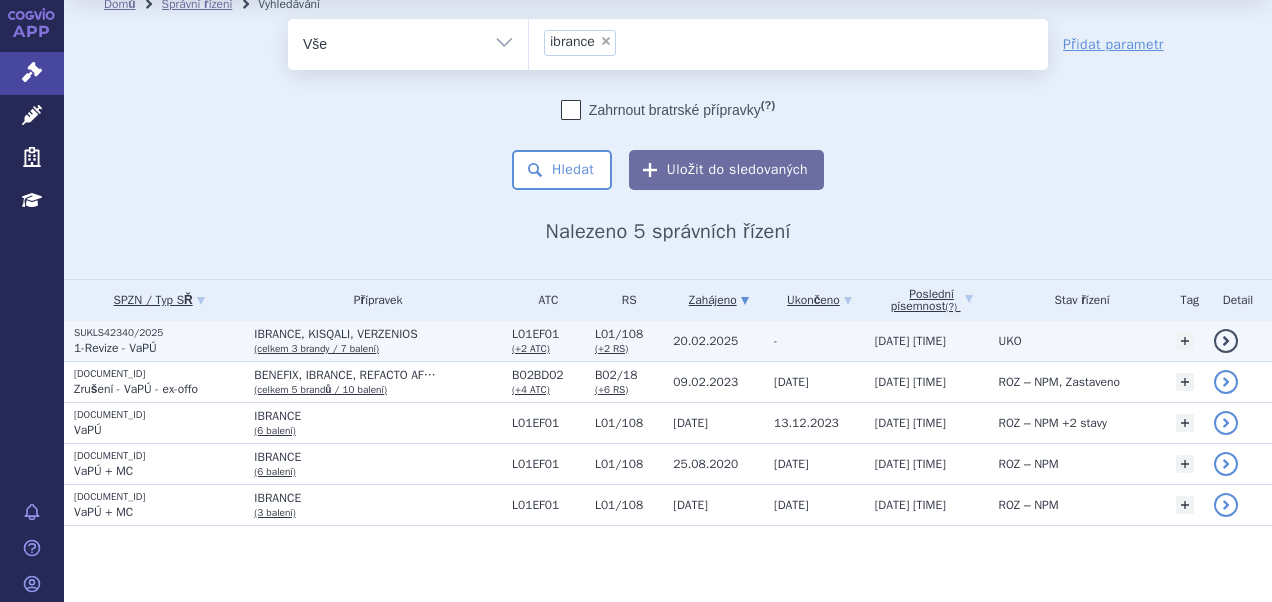 click on "SUKLS42340/2025" at bounding box center [159, 333] 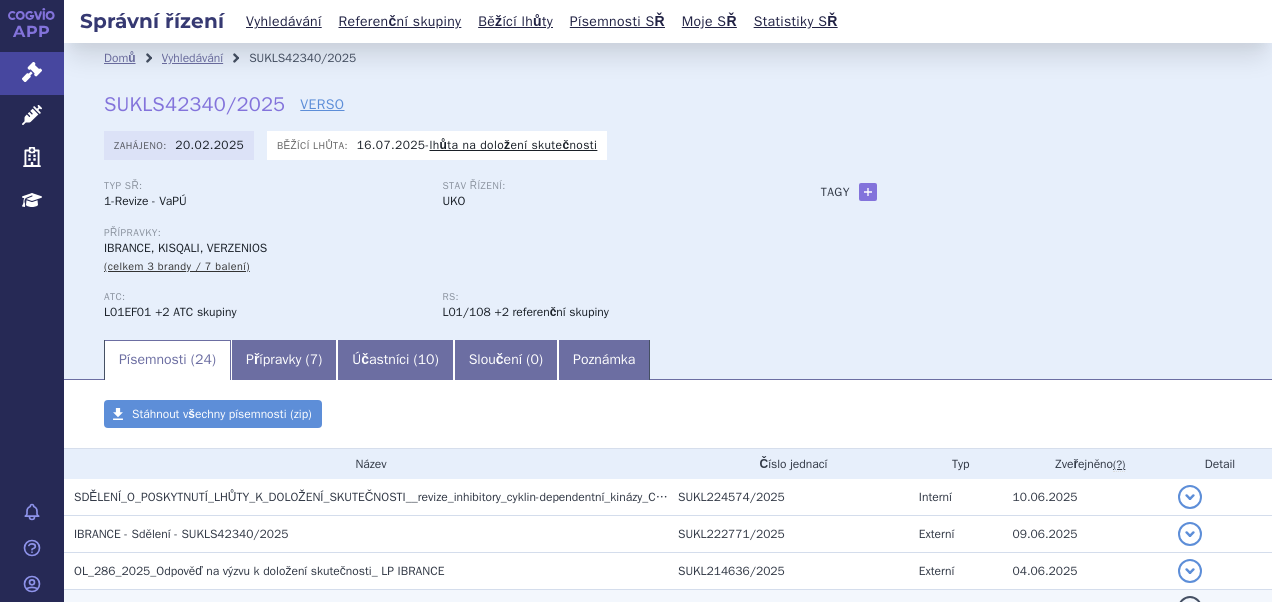 scroll, scrollTop: 0, scrollLeft: 0, axis: both 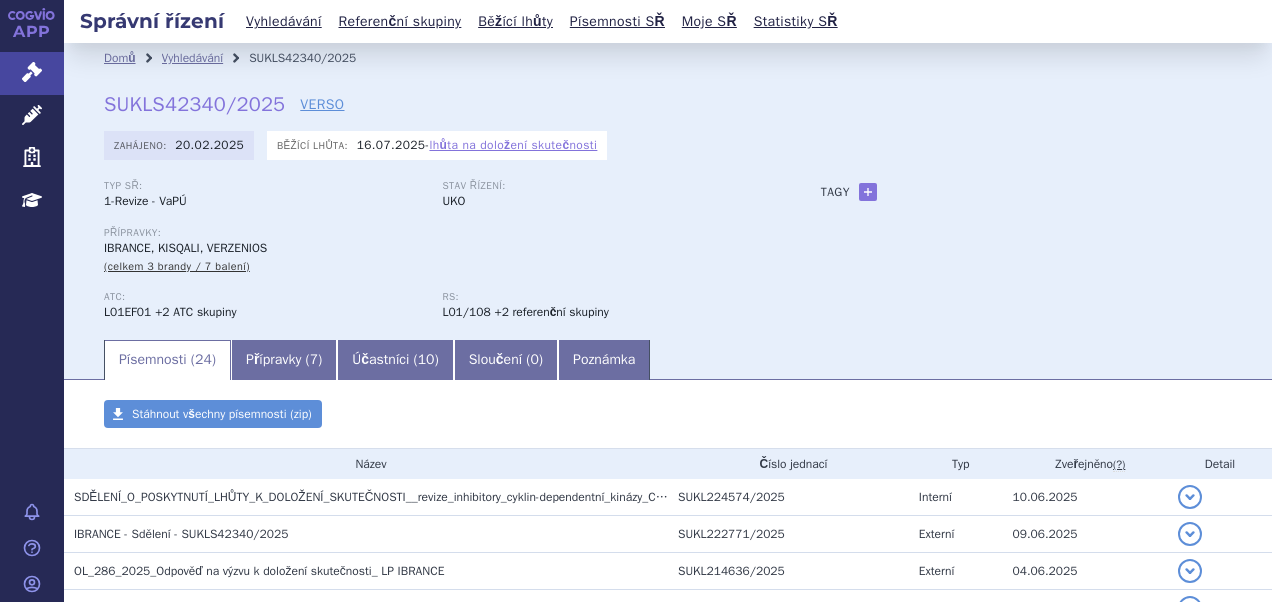 click on "lhůta na doložení skutečnosti" at bounding box center [513, 145] 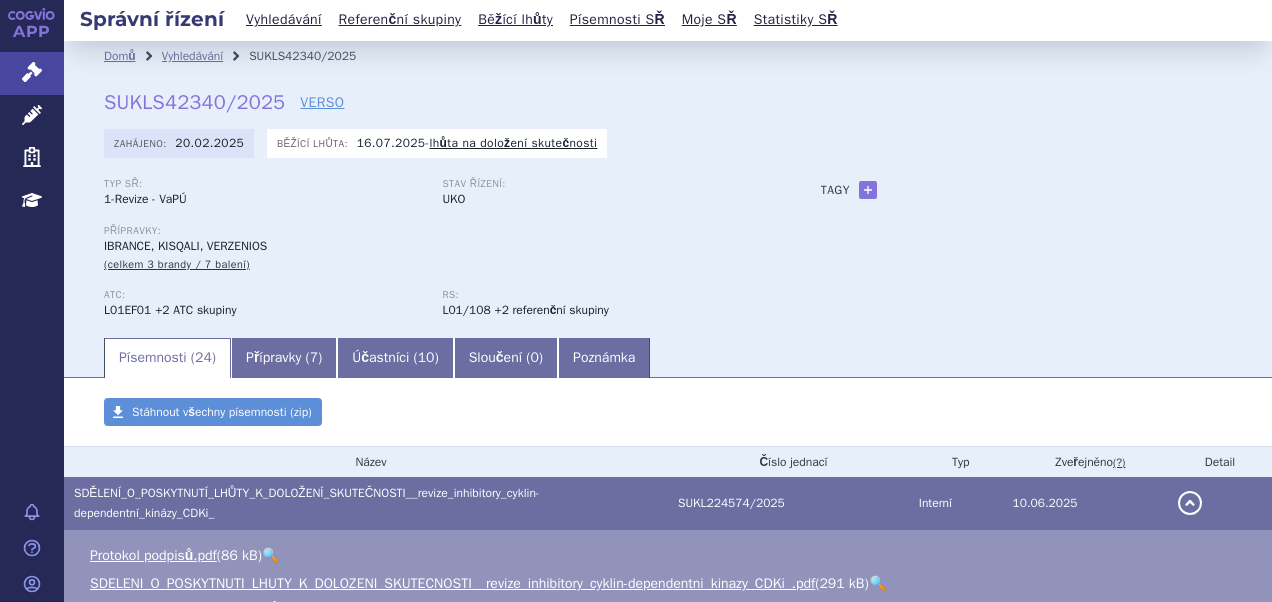 scroll, scrollTop: 0, scrollLeft: 0, axis: both 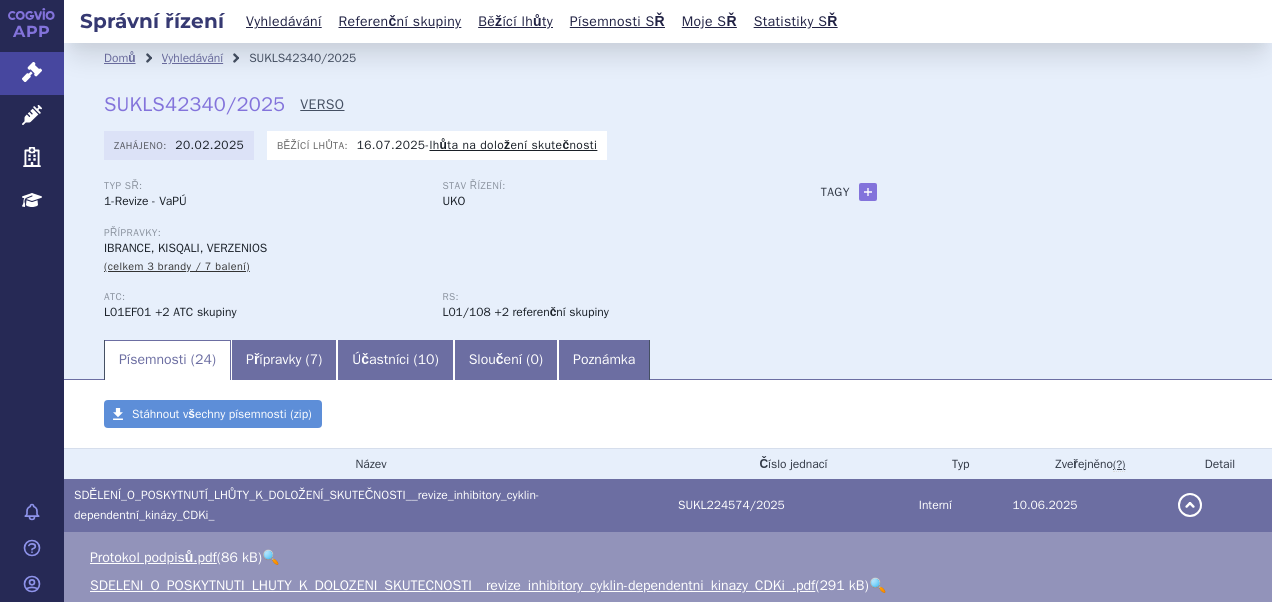 click on "VERSO" at bounding box center (322, 105) 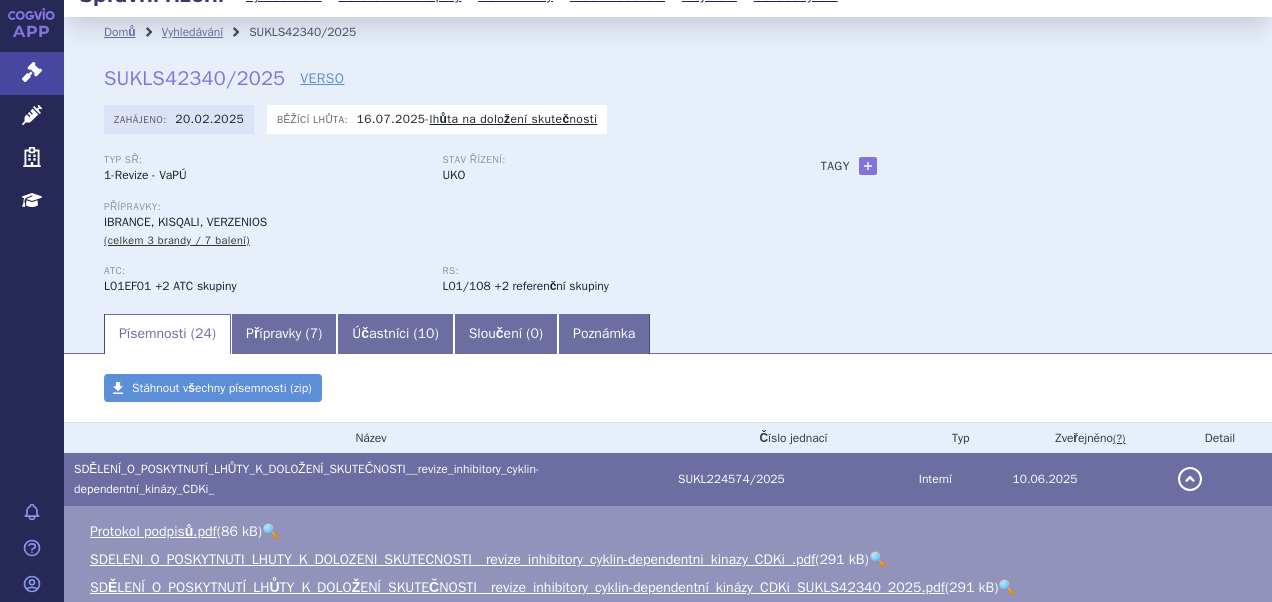 scroll, scrollTop: 100, scrollLeft: 0, axis: vertical 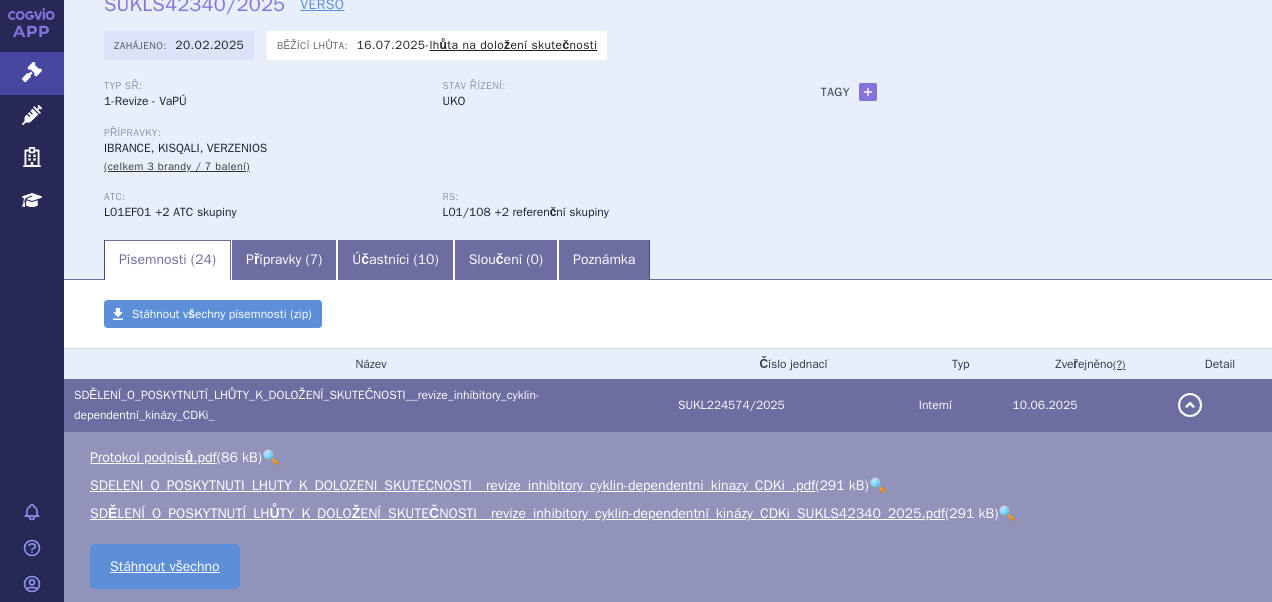 click on "🔍" at bounding box center (877, 485) 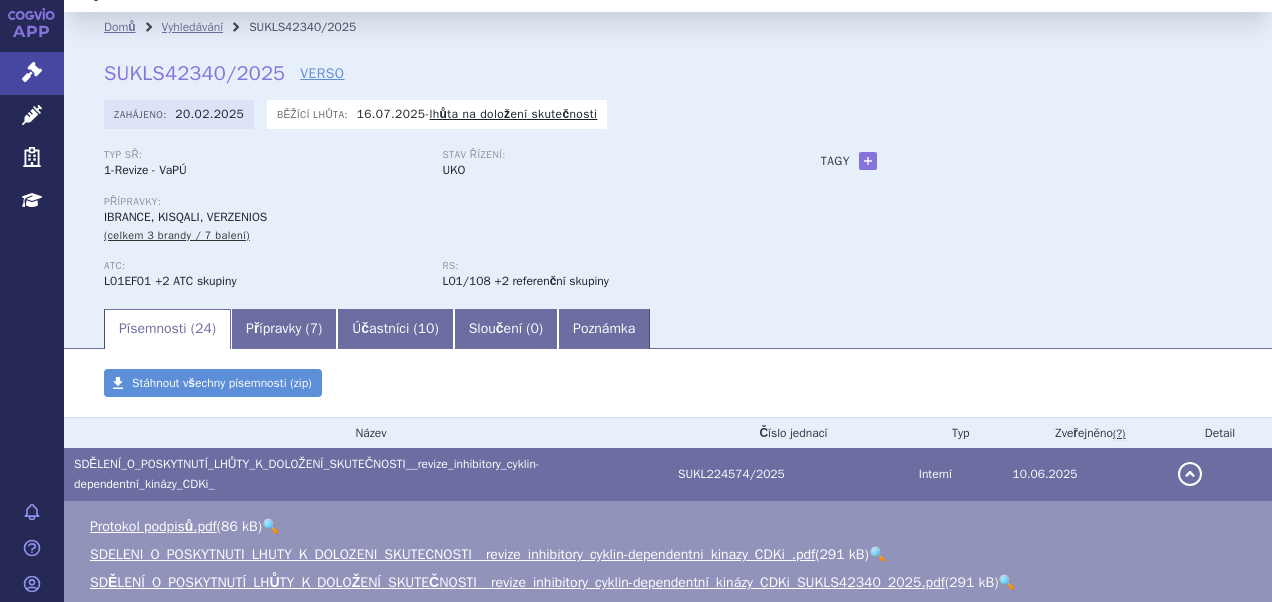 scroll, scrollTop: 0, scrollLeft: 0, axis: both 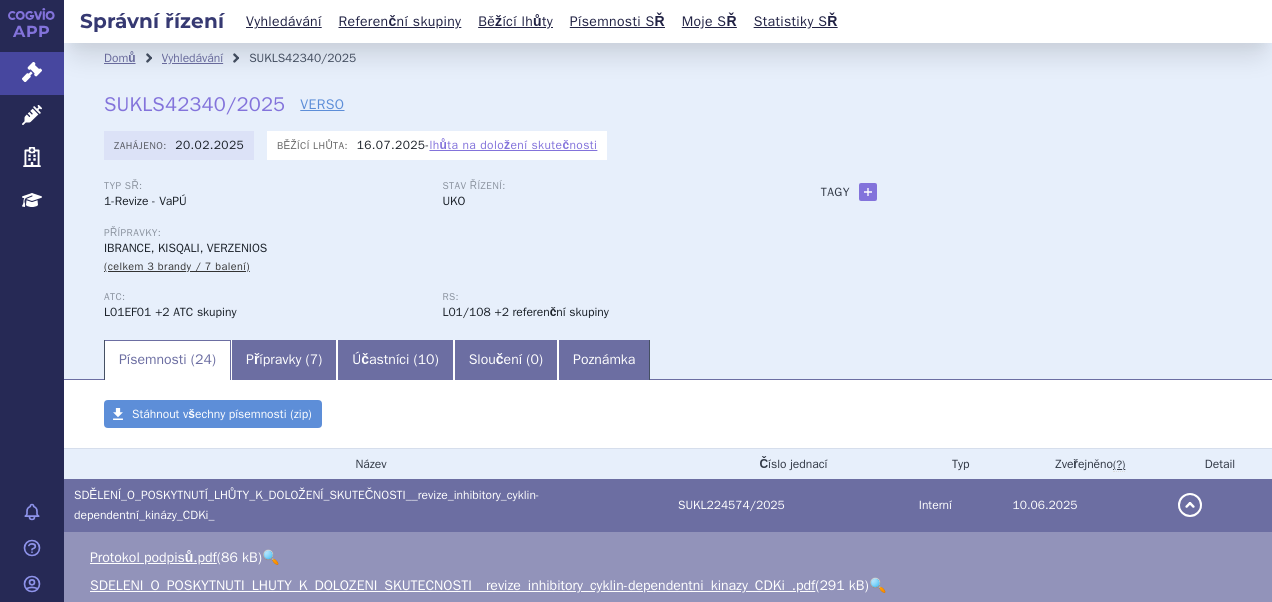 click on "lhůta na doložení skutečnosti" at bounding box center (513, 145) 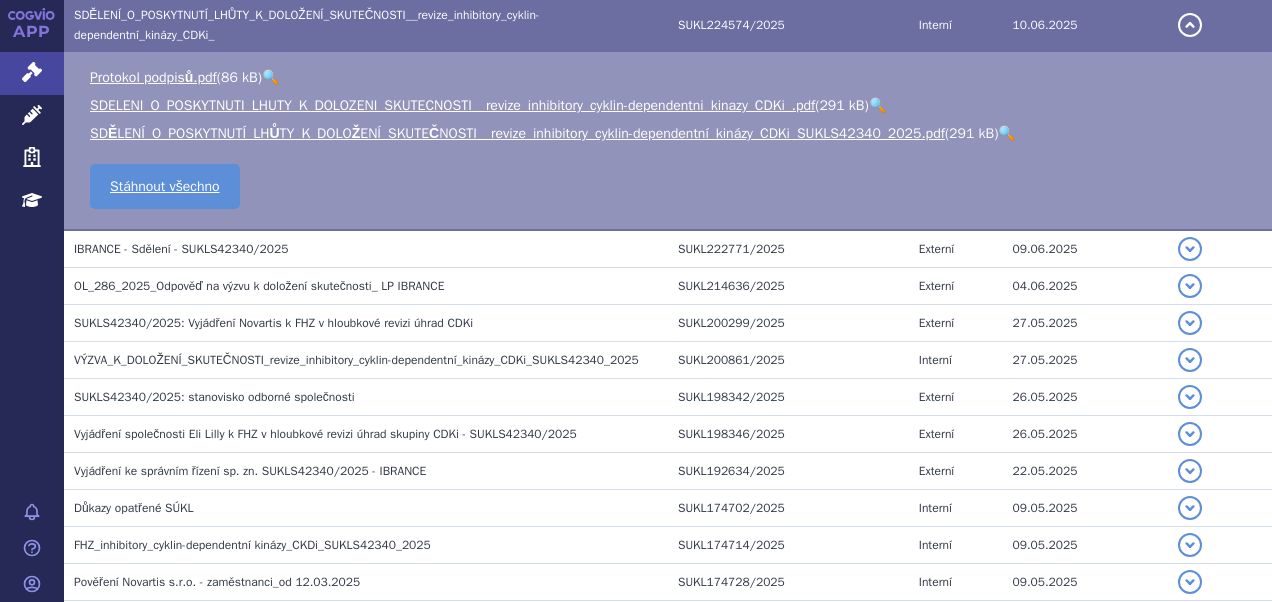 scroll, scrollTop: 180, scrollLeft: 0, axis: vertical 